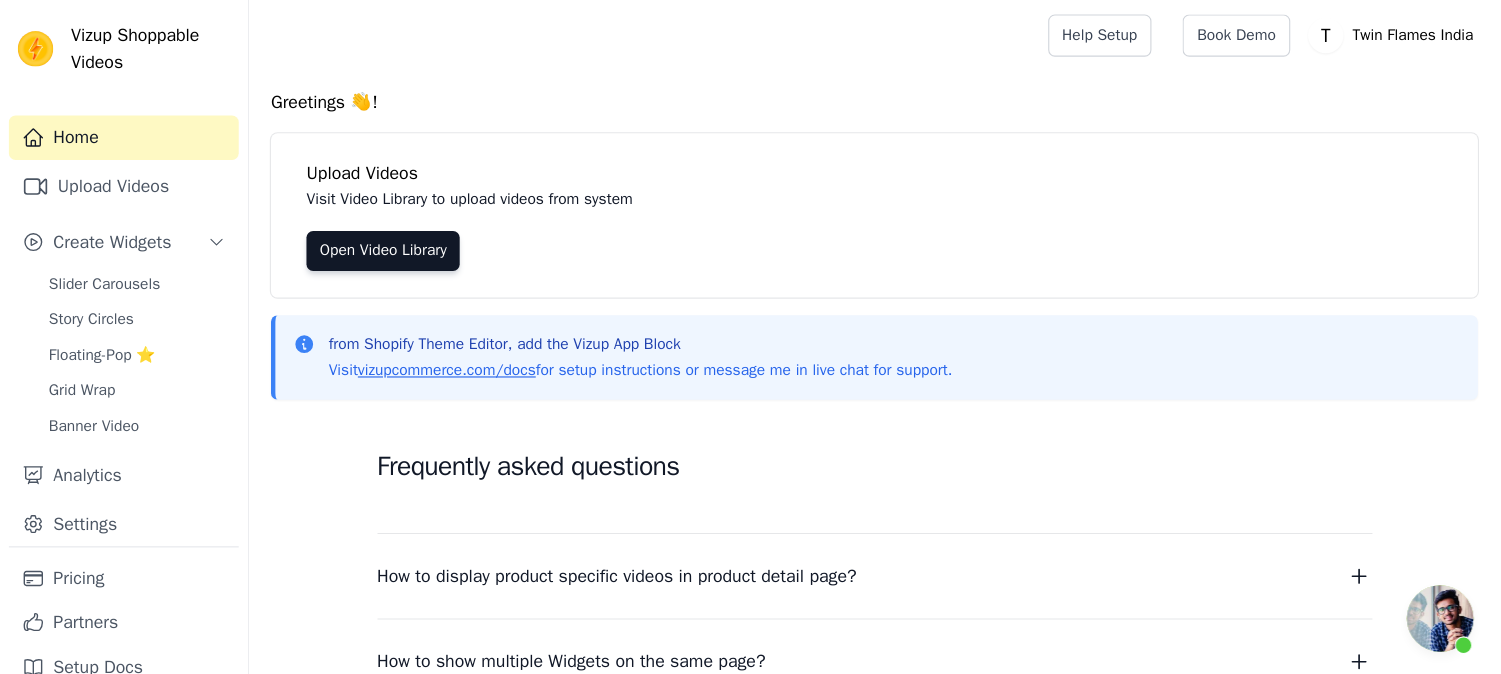 scroll, scrollTop: 0, scrollLeft: 0, axis: both 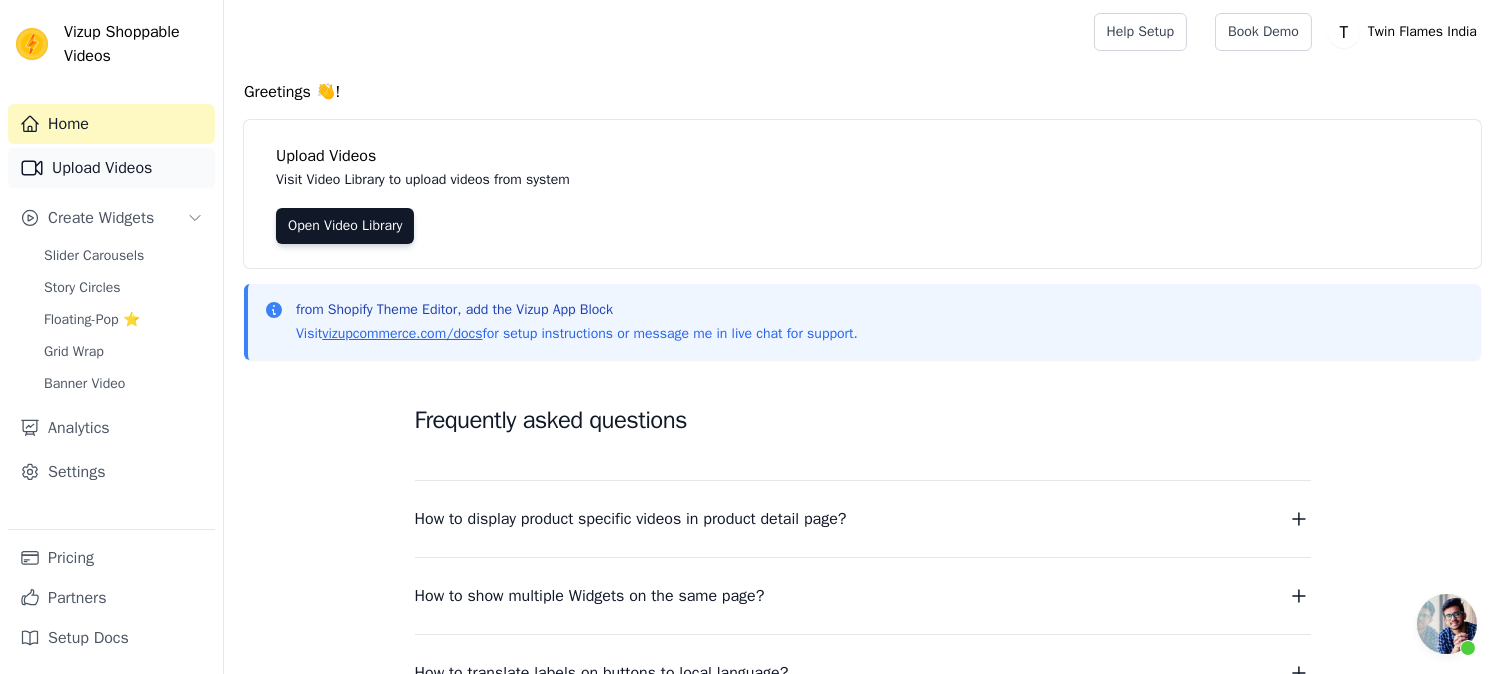 click on "Upload Videos" at bounding box center (111, 168) 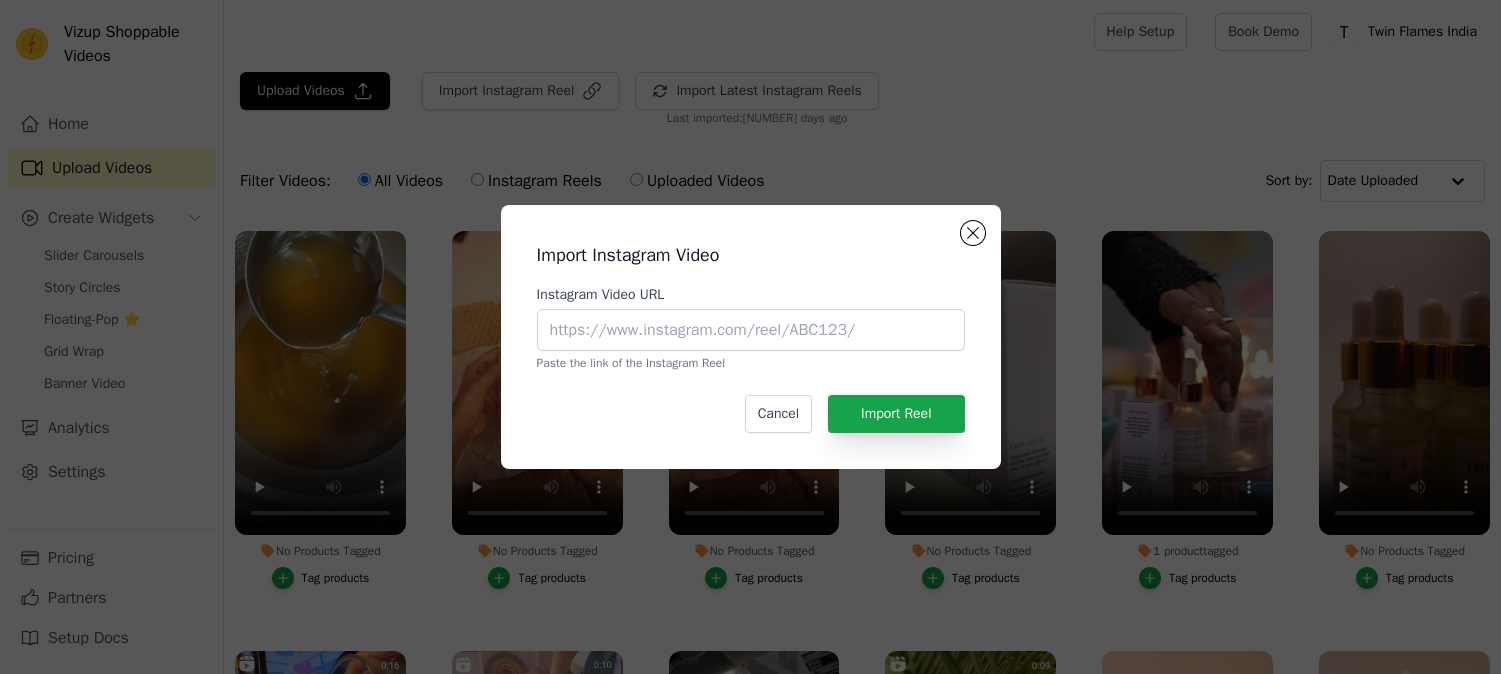 scroll, scrollTop: 0, scrollLeft: 0, axis: both 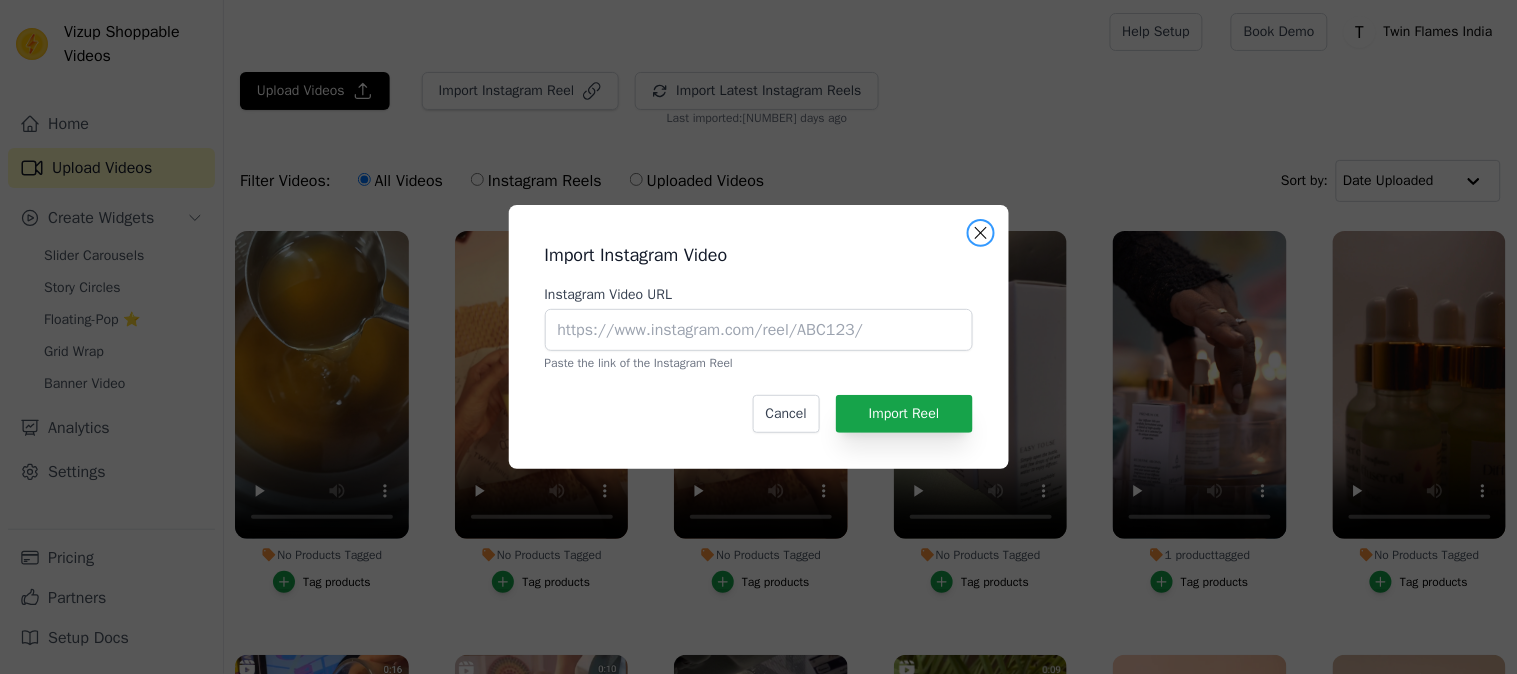 click at bounding box center [981, 233] 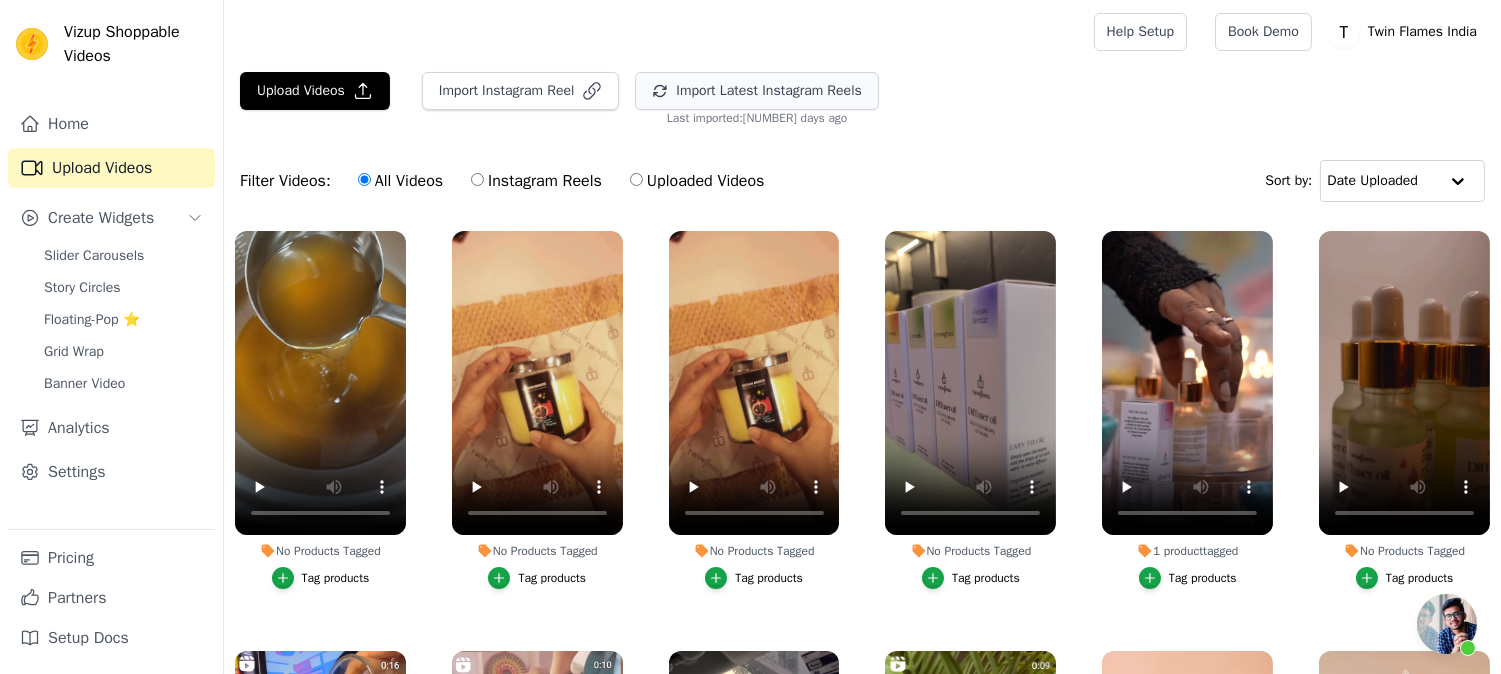 scroll, scrollTop: 3273, scrollLeft: 0, axis: vertical 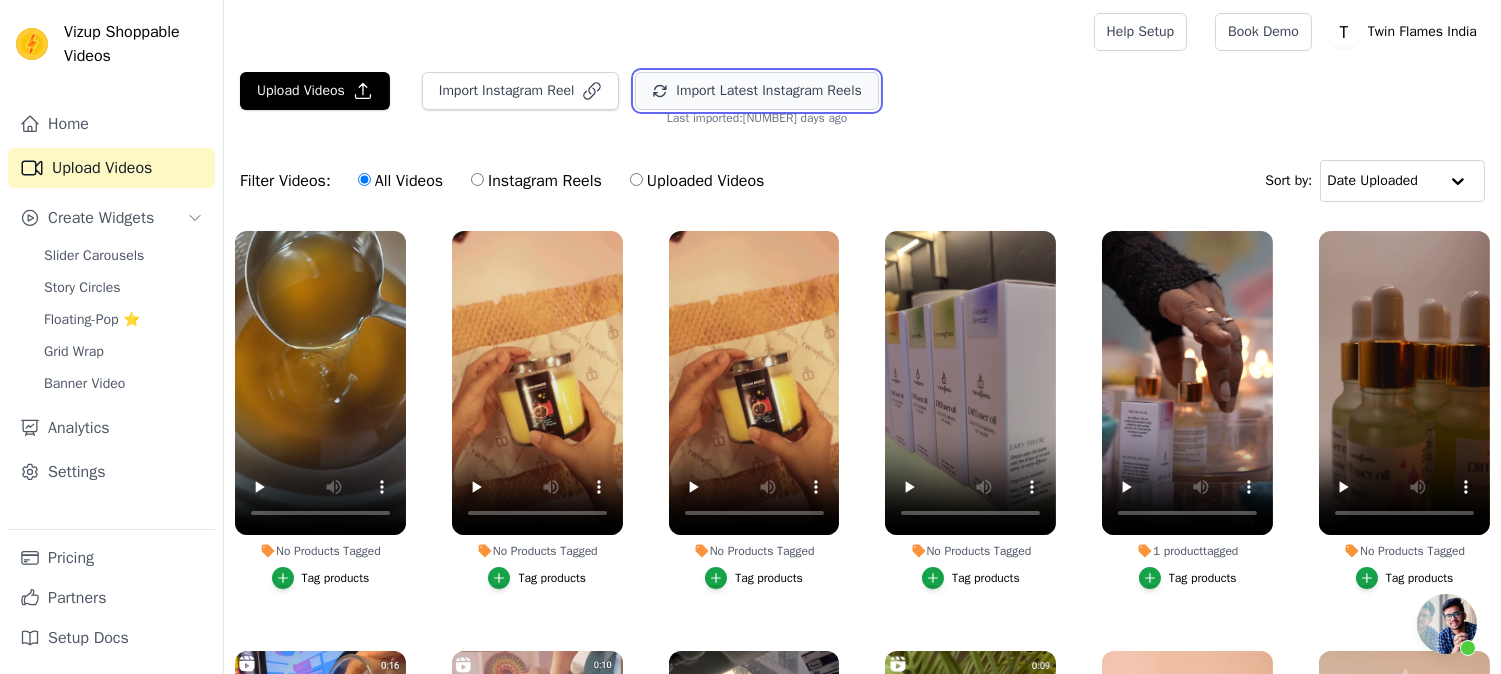 click on "Import Latest Instagram Reels" at bounding box center (756, 91) 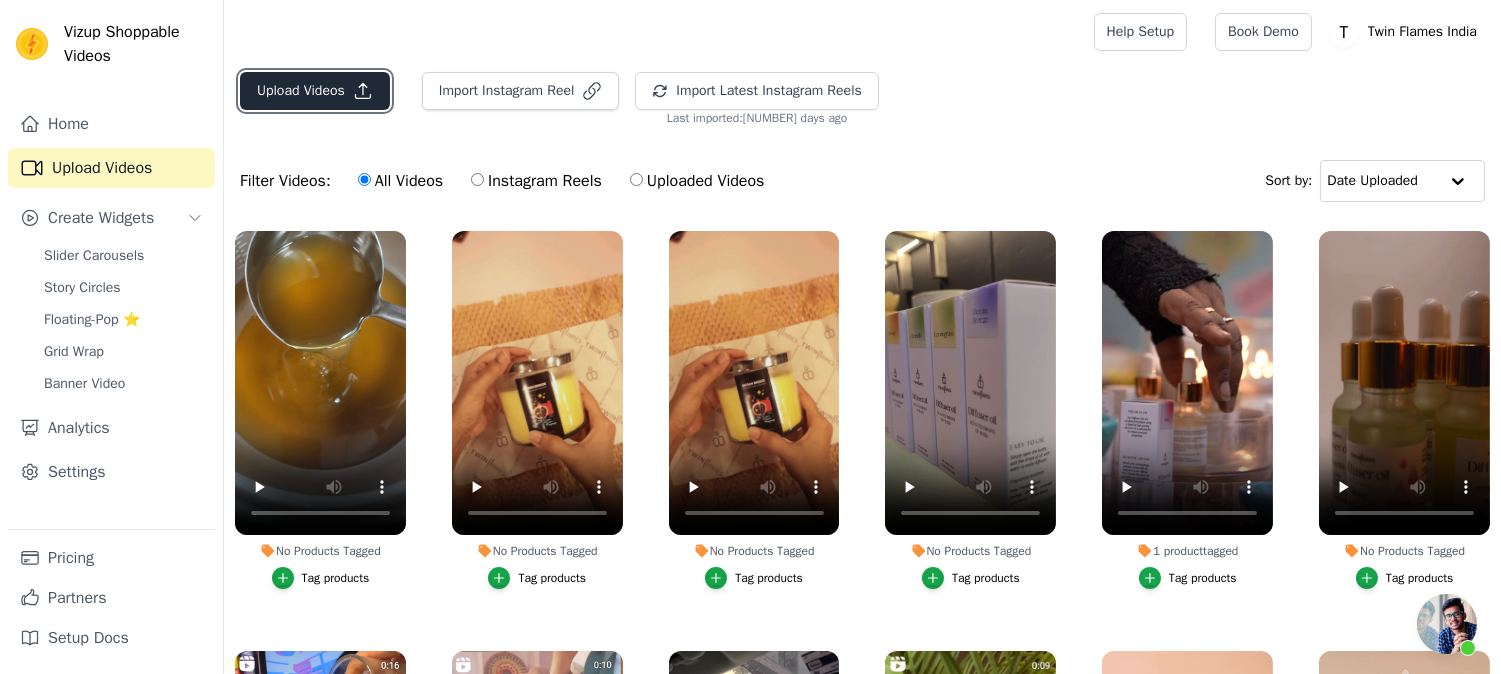 click 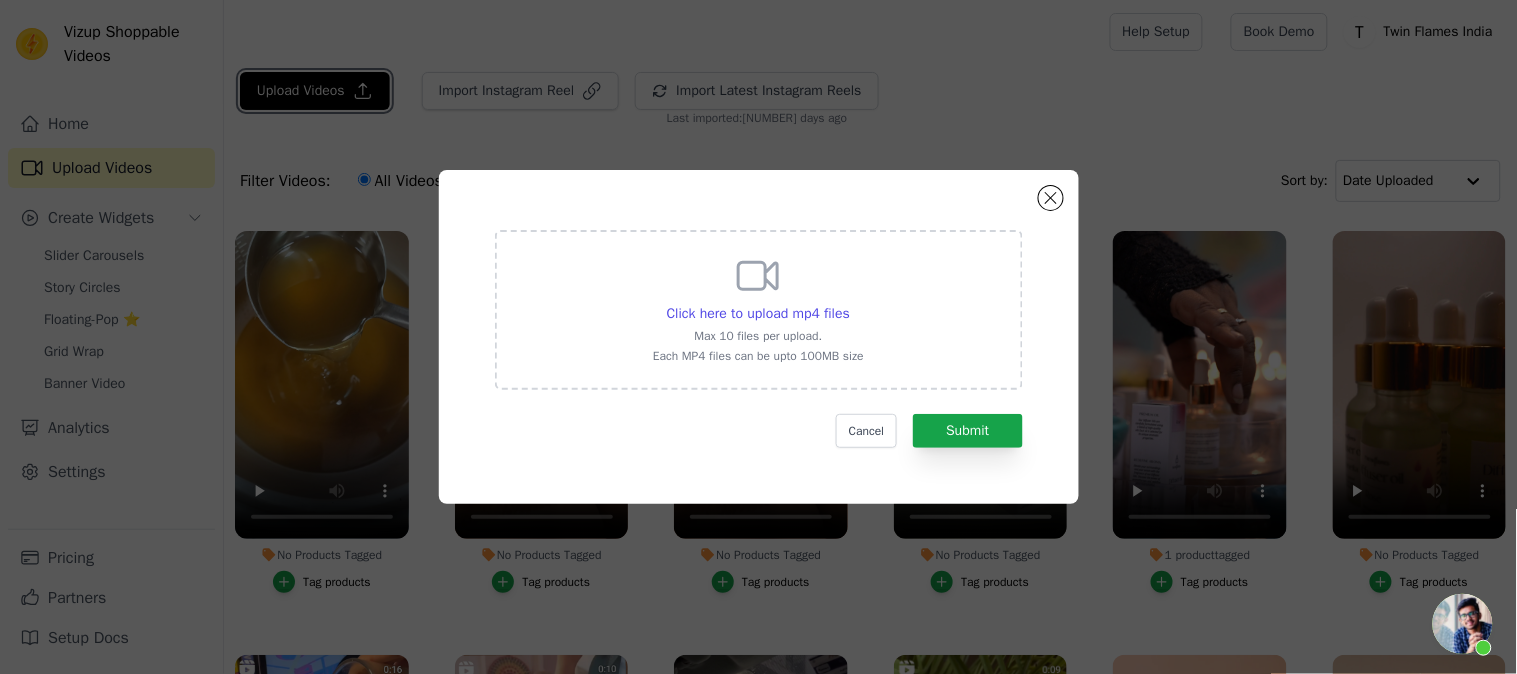 type 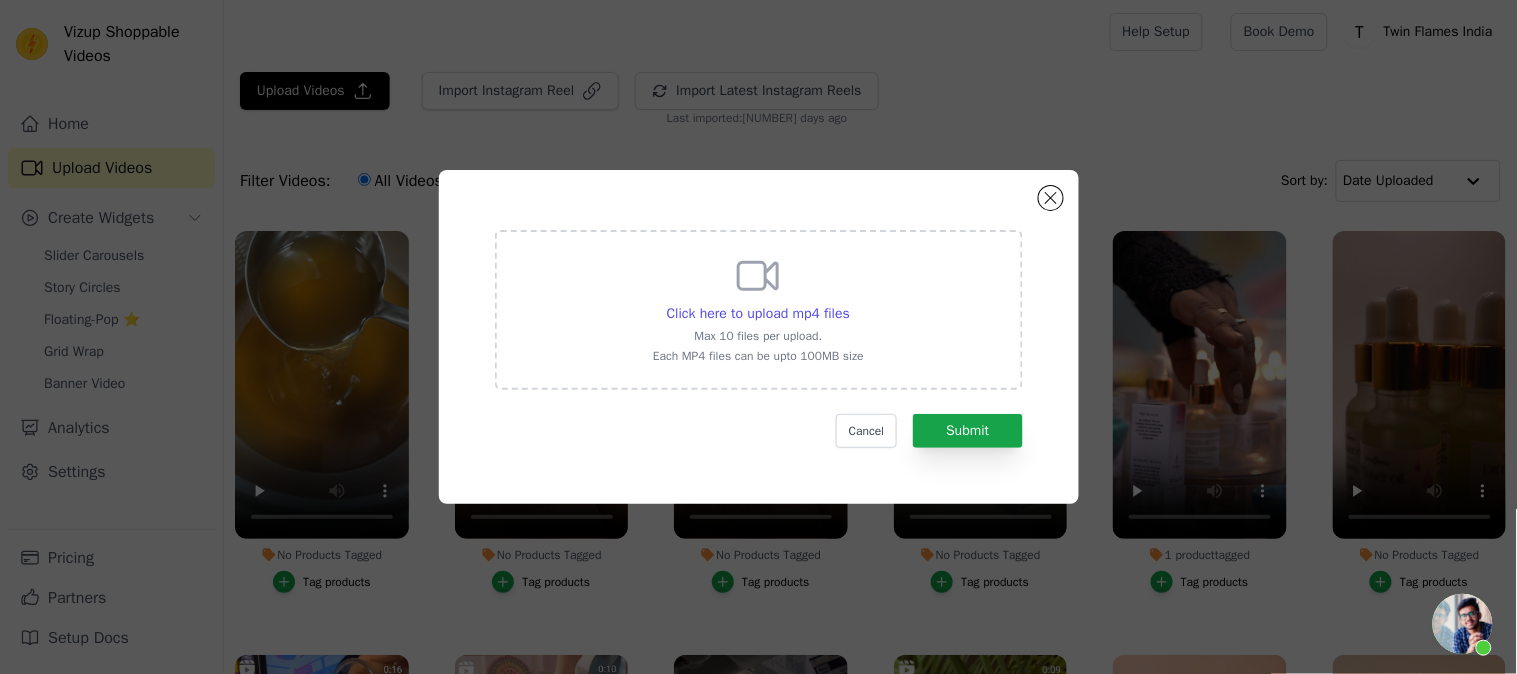 click 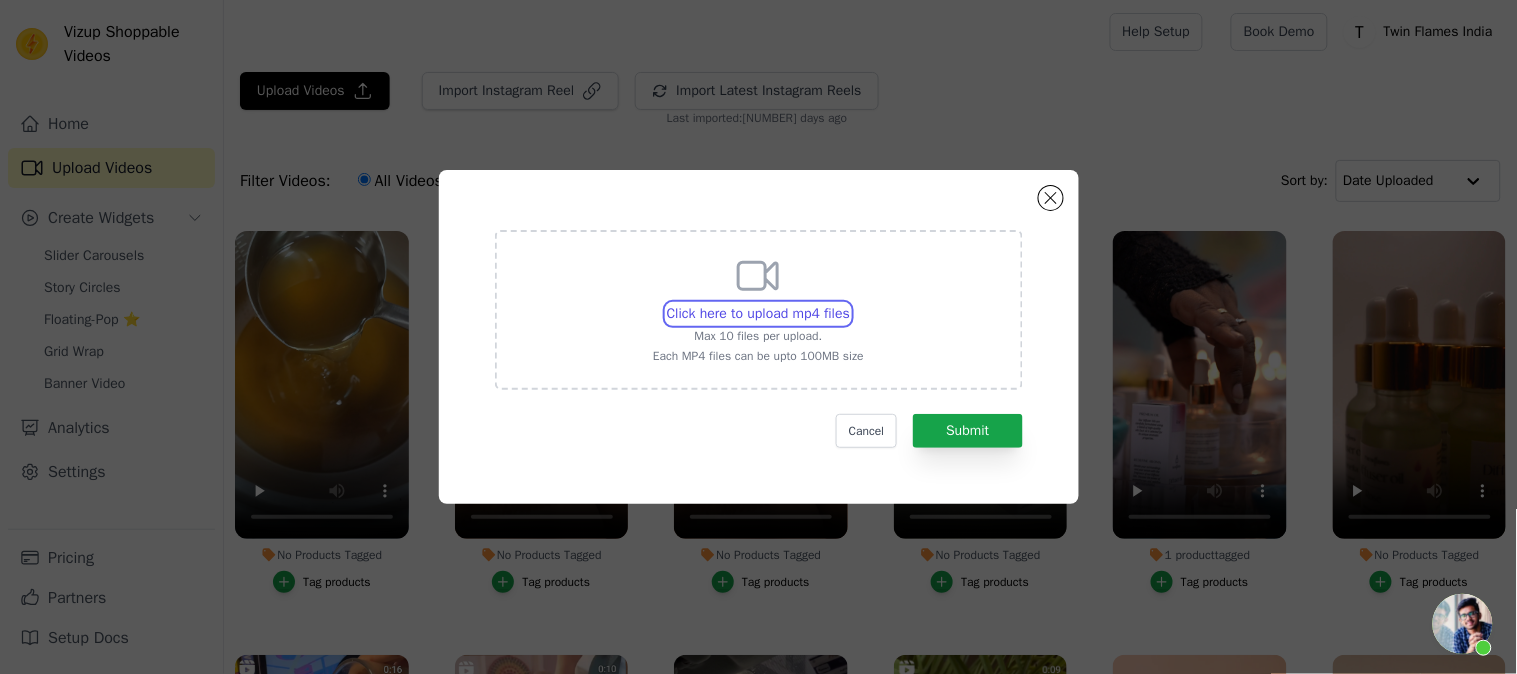 click on "Click here to upload mp4 files     Max 10 files per upload.   Each MP4 files can be upto 100MB size" at bounding box center [849, 303] 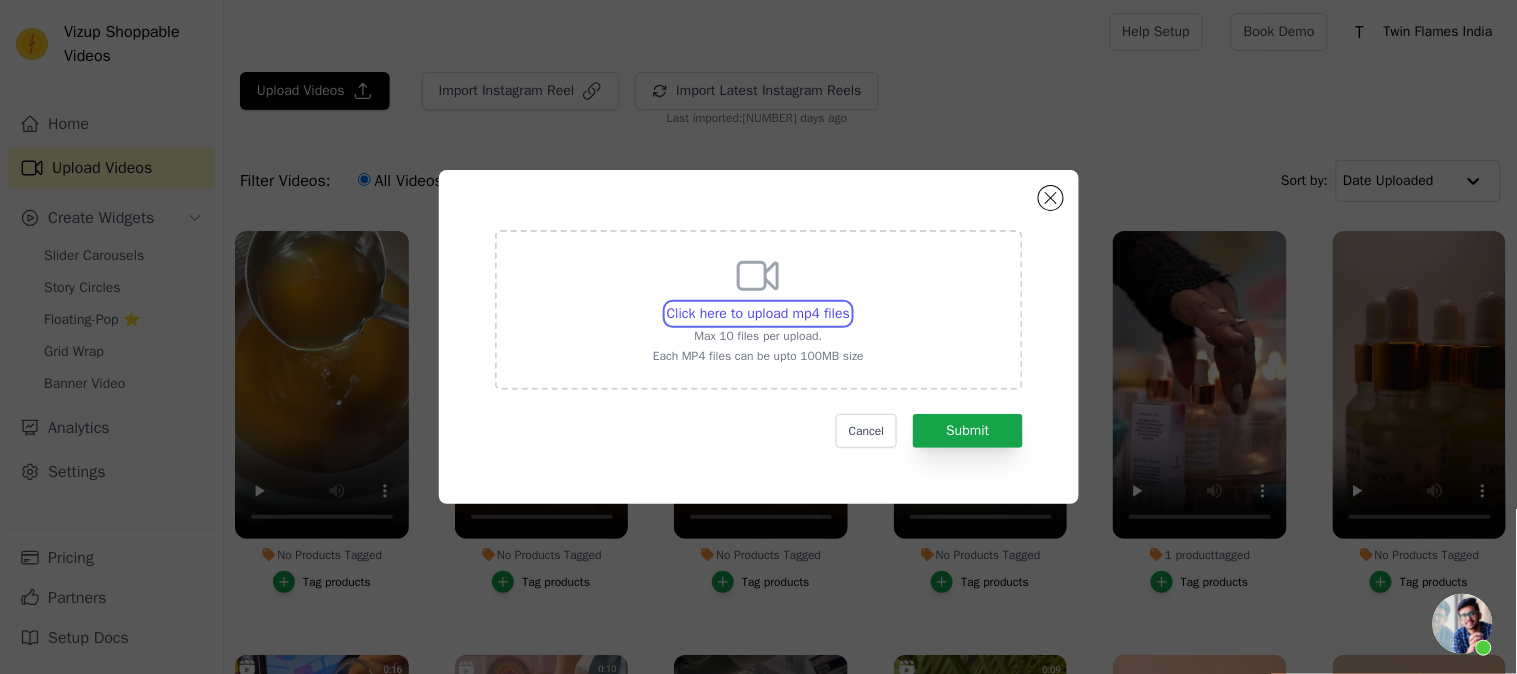 type on "C:\fakepath\Gift Box 4.mp4" 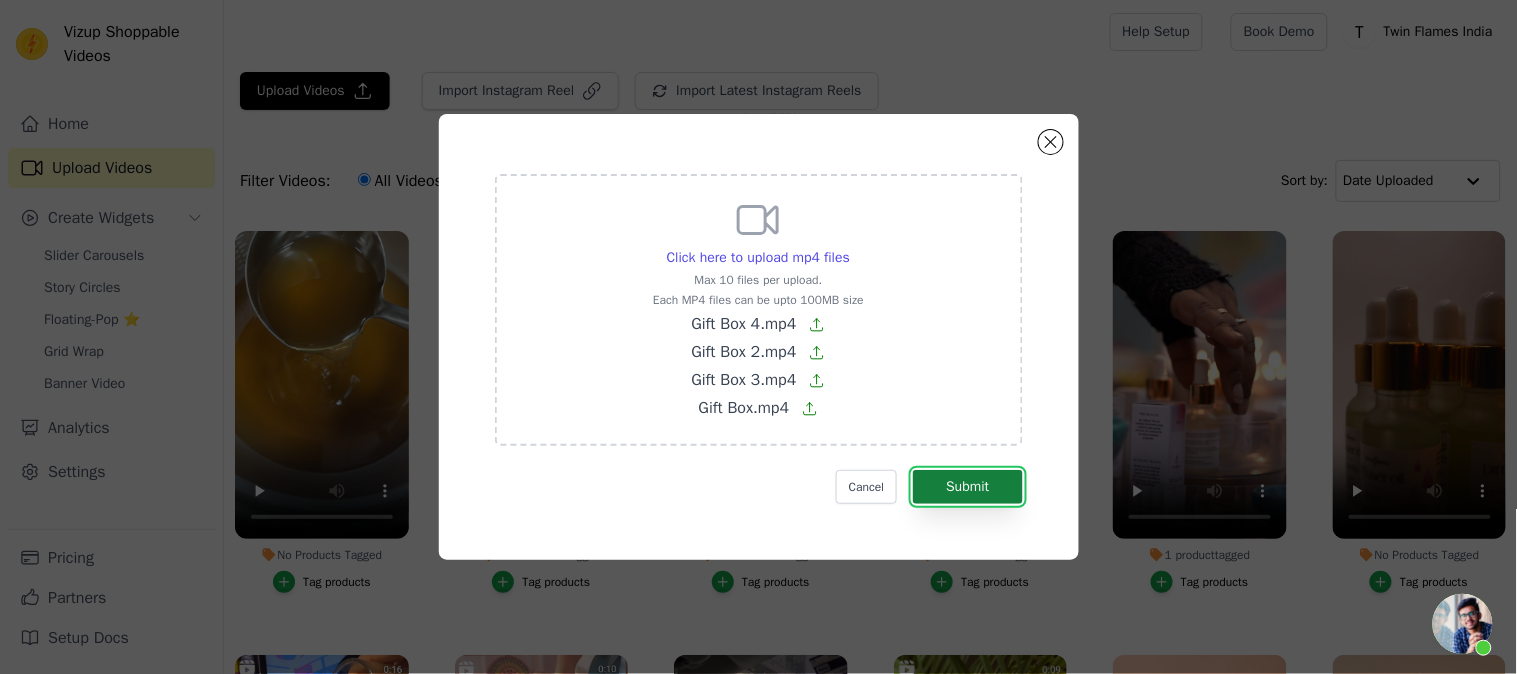 click on "Submit" at bounding box center (967, 487) 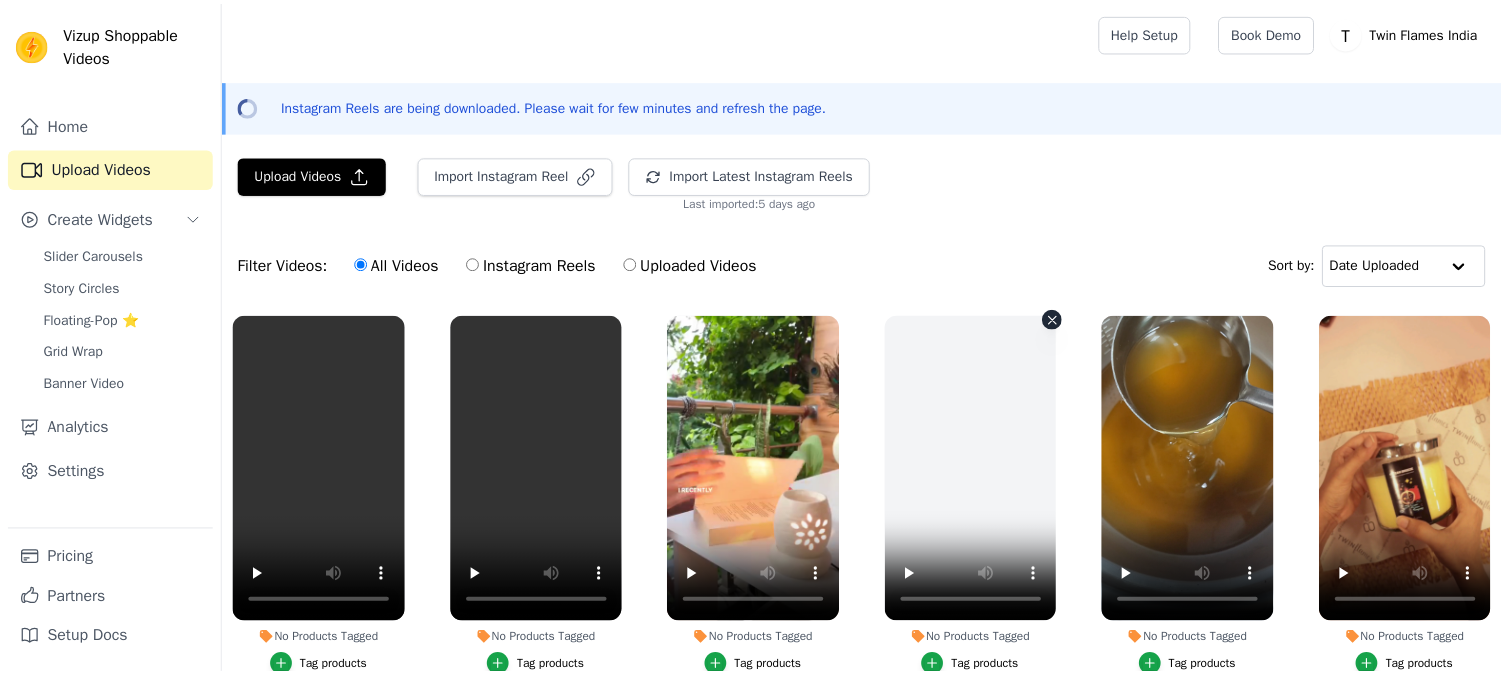 scroll, scrollTop: 0, scrollLeft: 0, axis: both 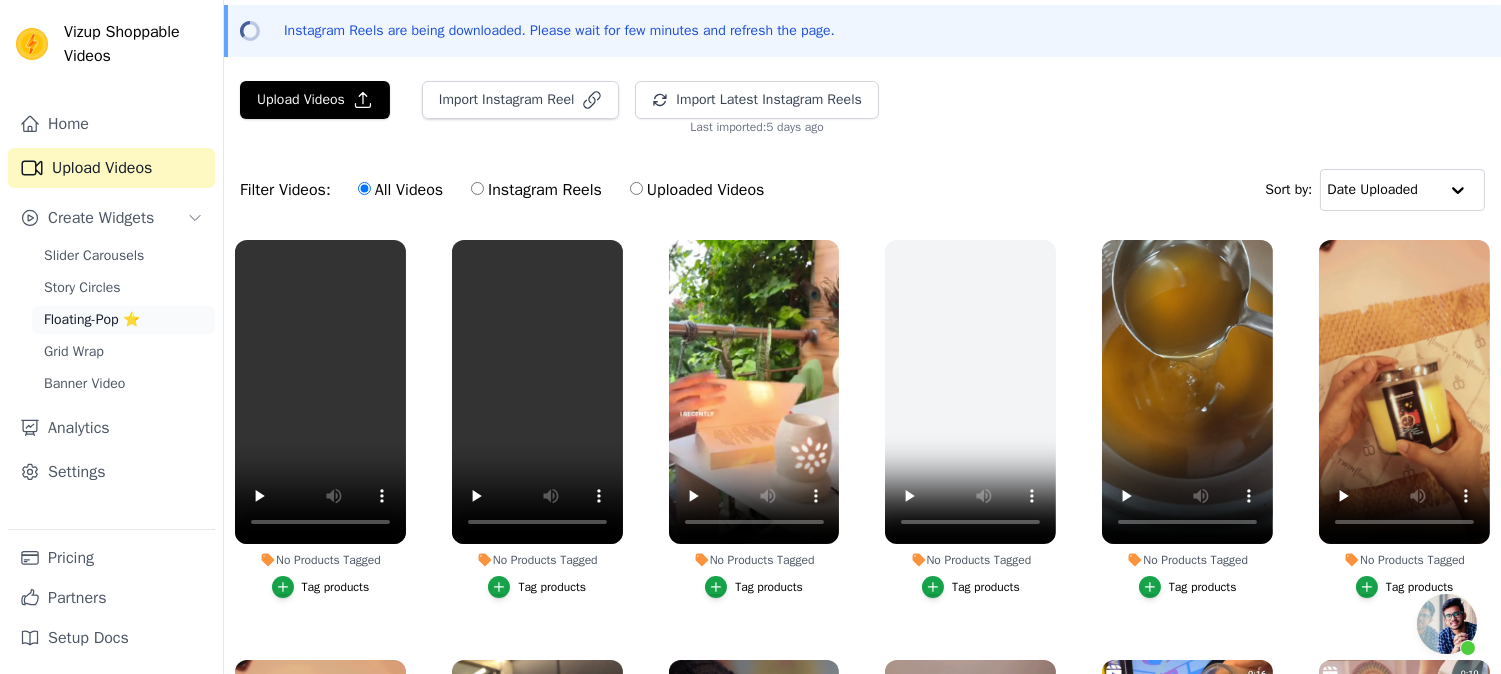 click on "Floating-Pop ⭐" at bounding box center [92, 320] 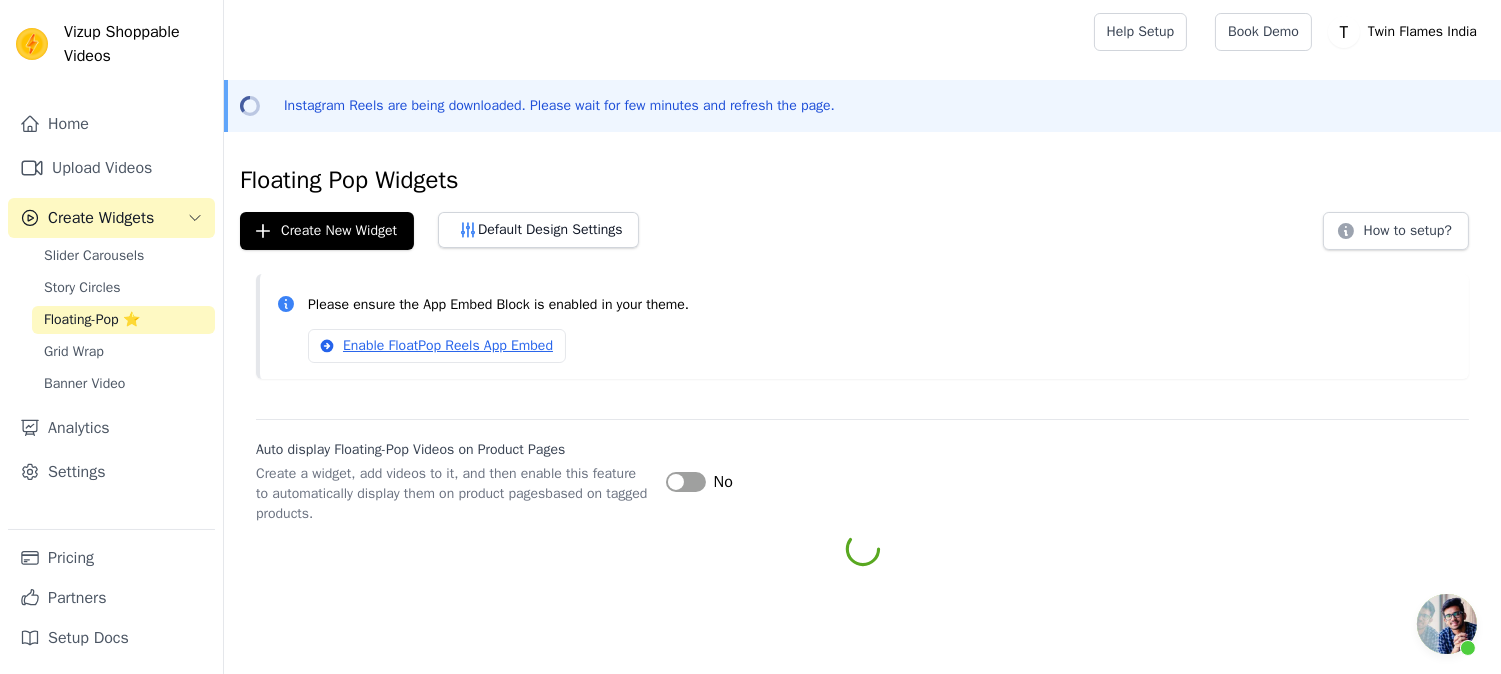 scroll, scrollTop: 0, scrollLeft: 0, axis: both 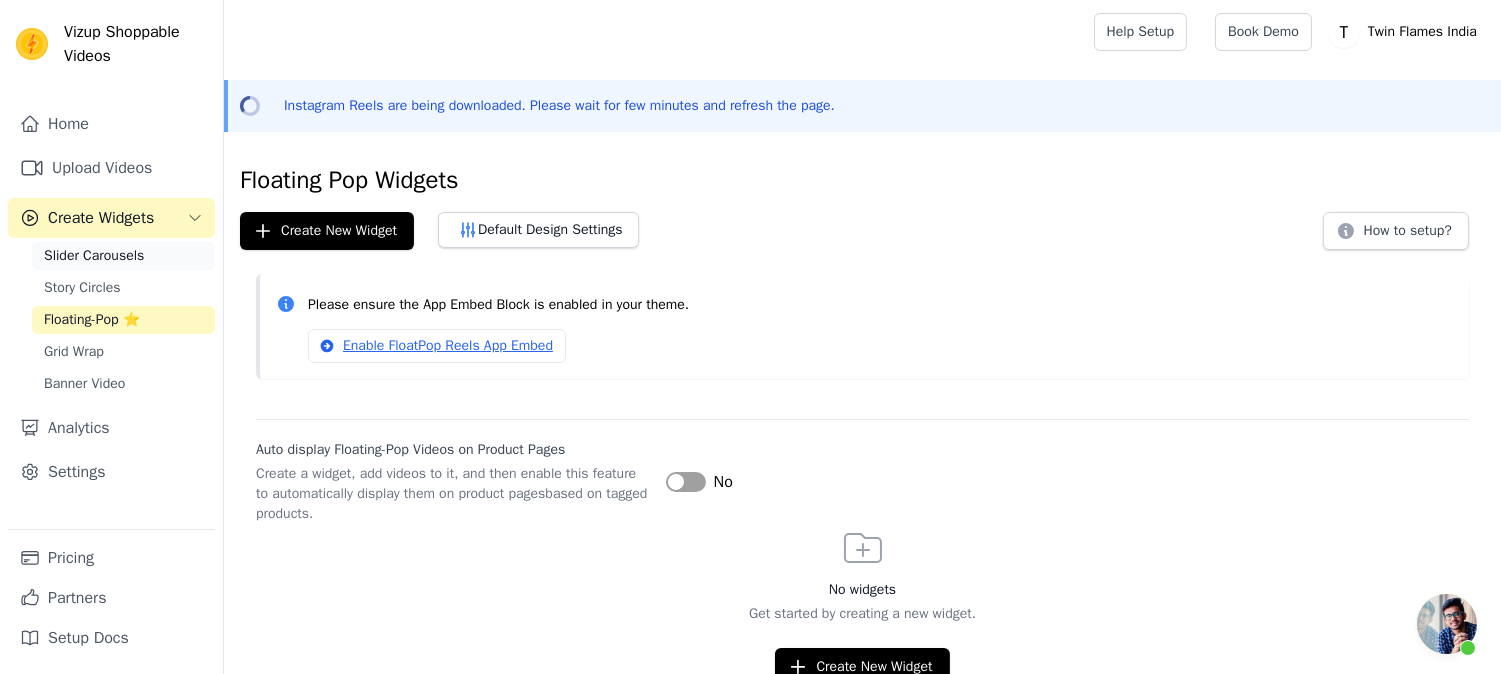 click on "Slider Carousels" at bounding box center (94, 256) 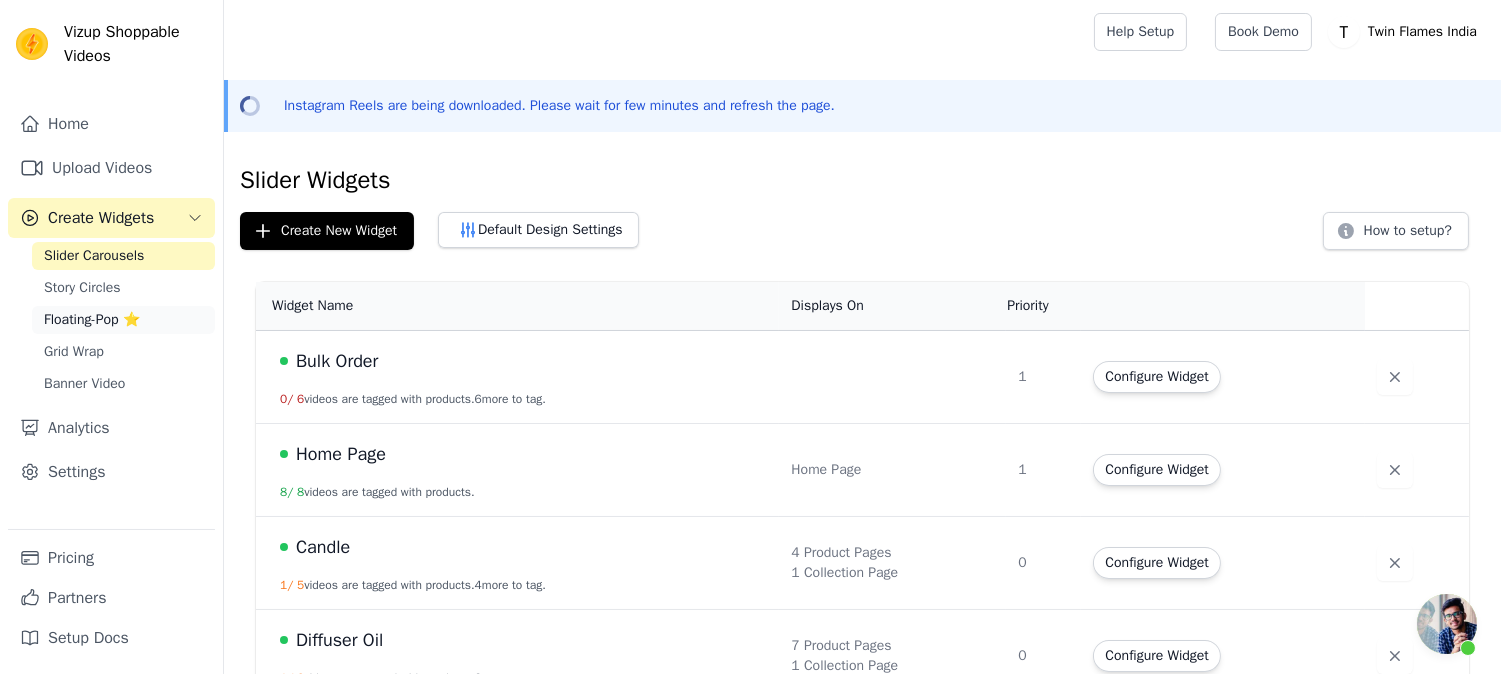 click on "Floating-Pop ⭐" at bounding box center (92, 320) 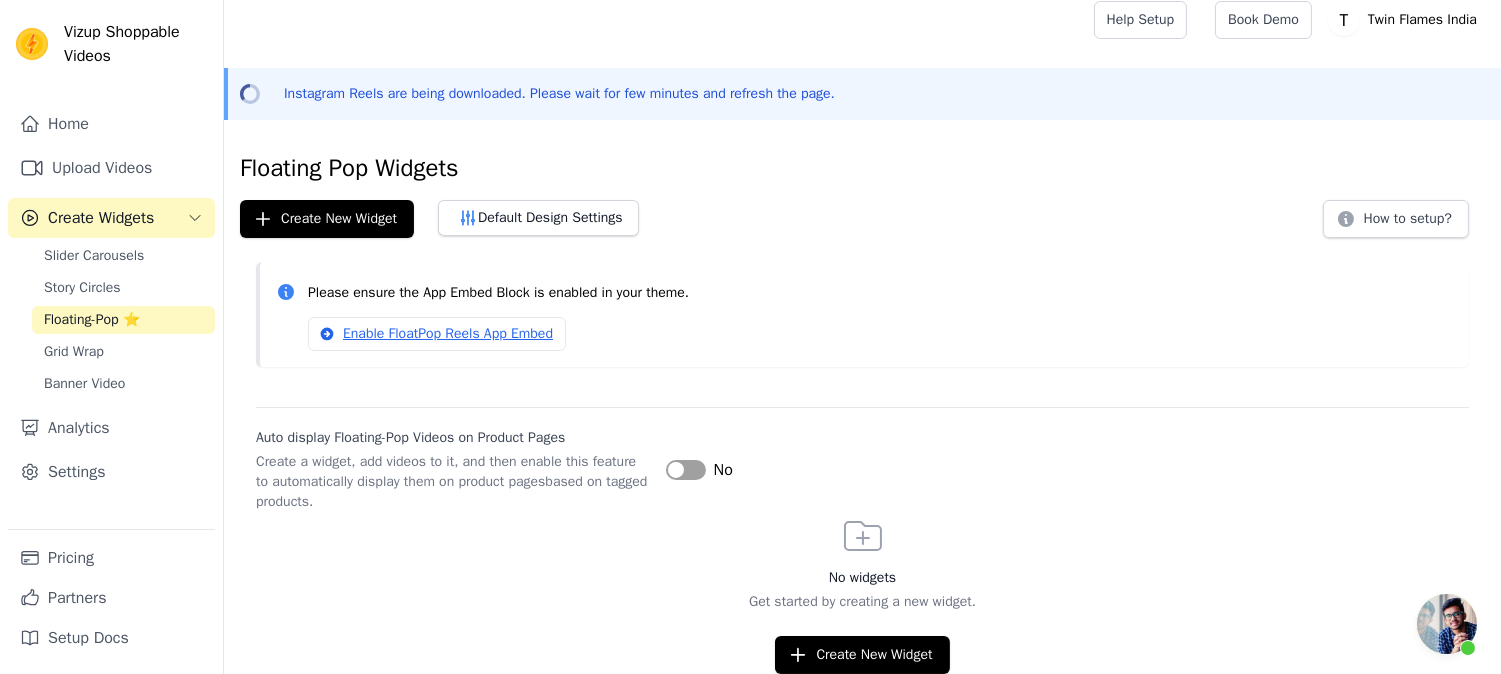 scroll, scrollTop: 0, scrollLeft: 0, axis: both 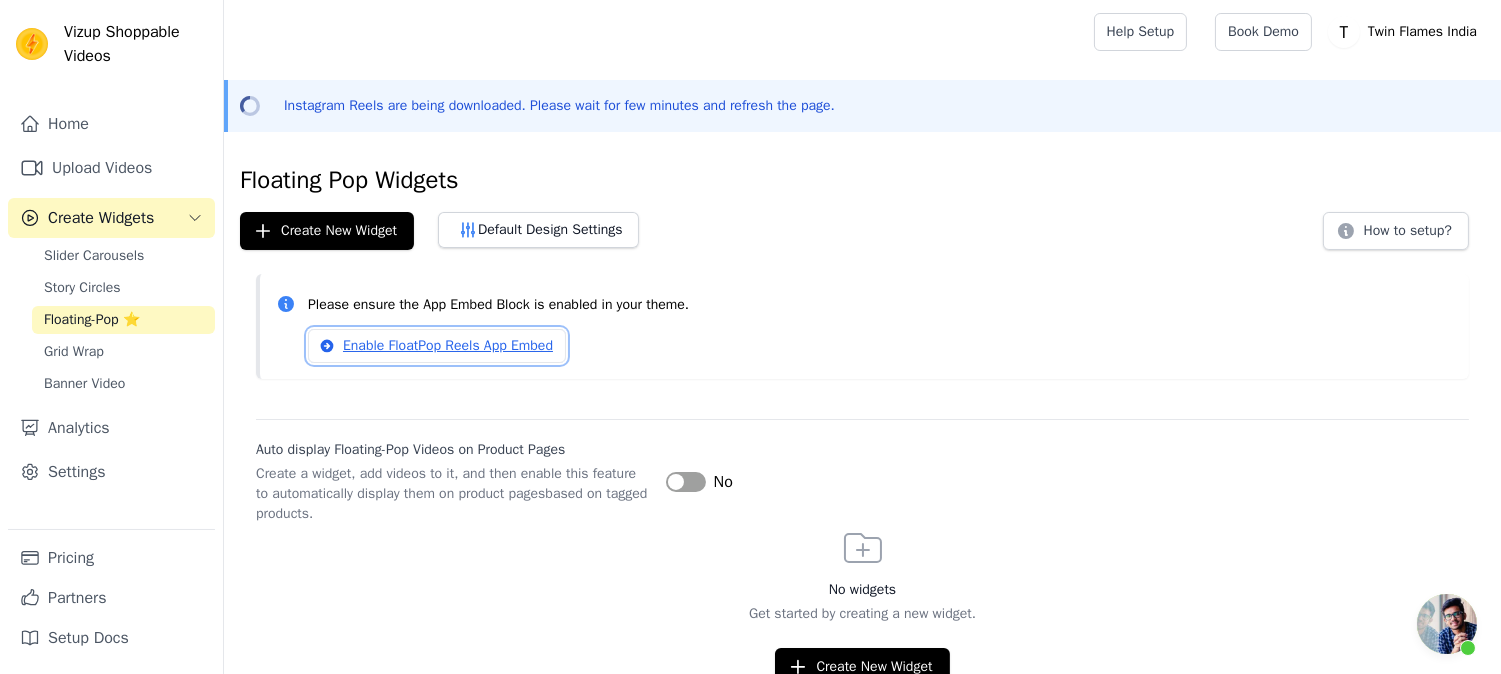 click on "Enable FloatPop Reels App Embed" at bounding box center [437, 346] 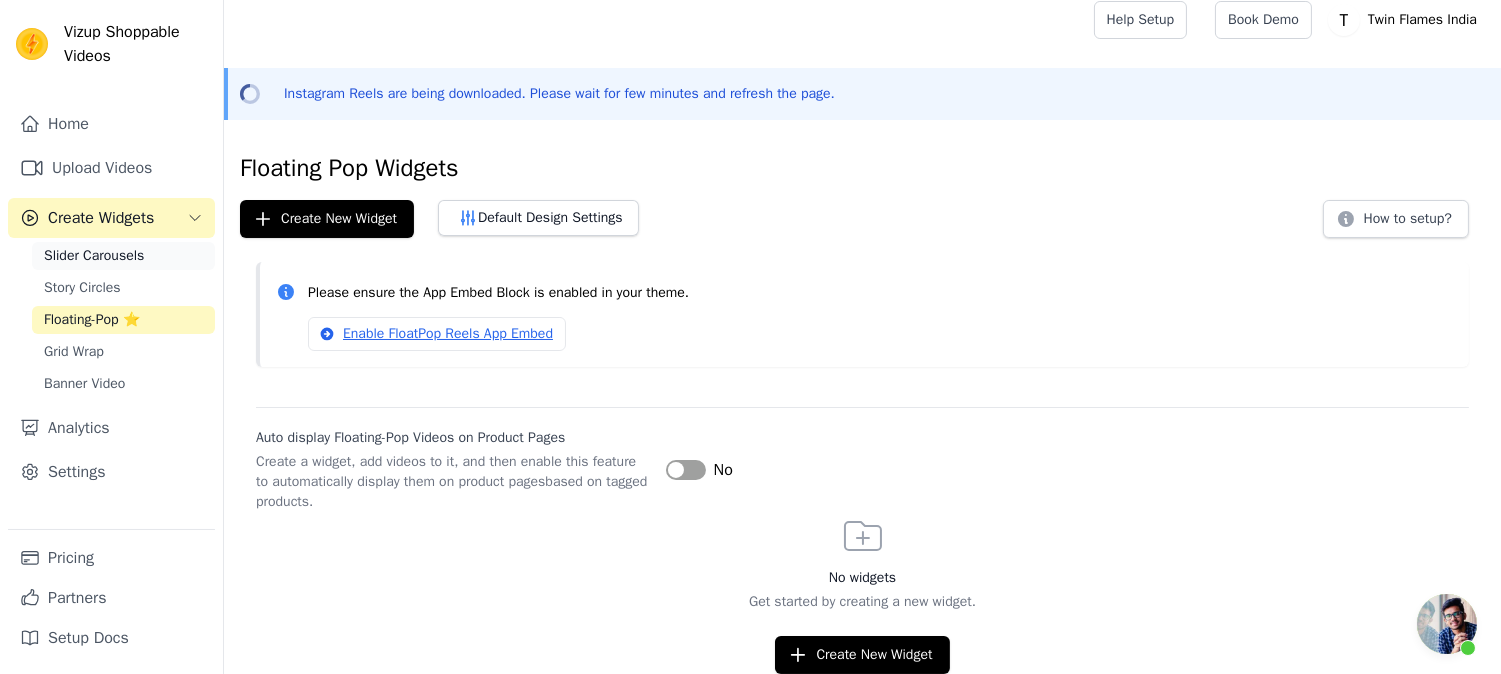 click on "Slider Carousels" at bounding box center (123, 256) 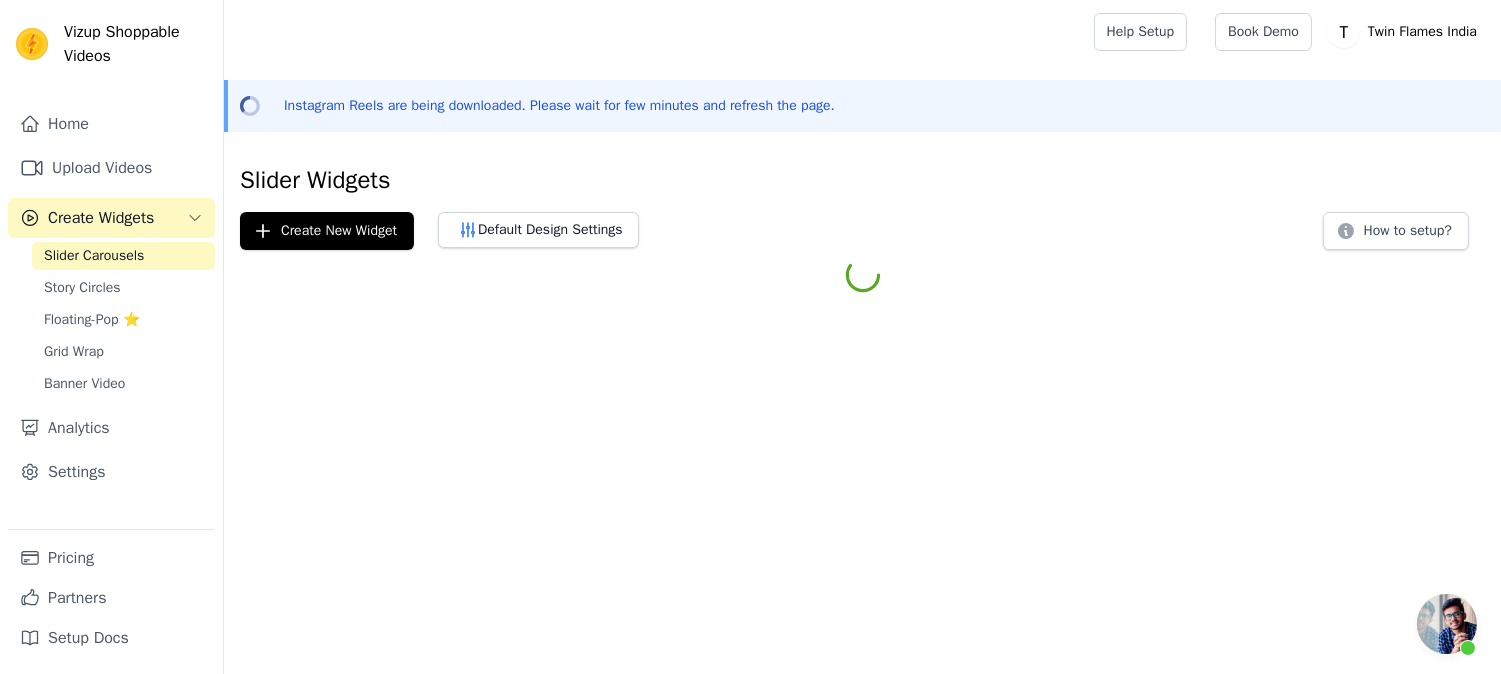 scroll, scrollTop: 0, scrollLeft: 0, axis: both 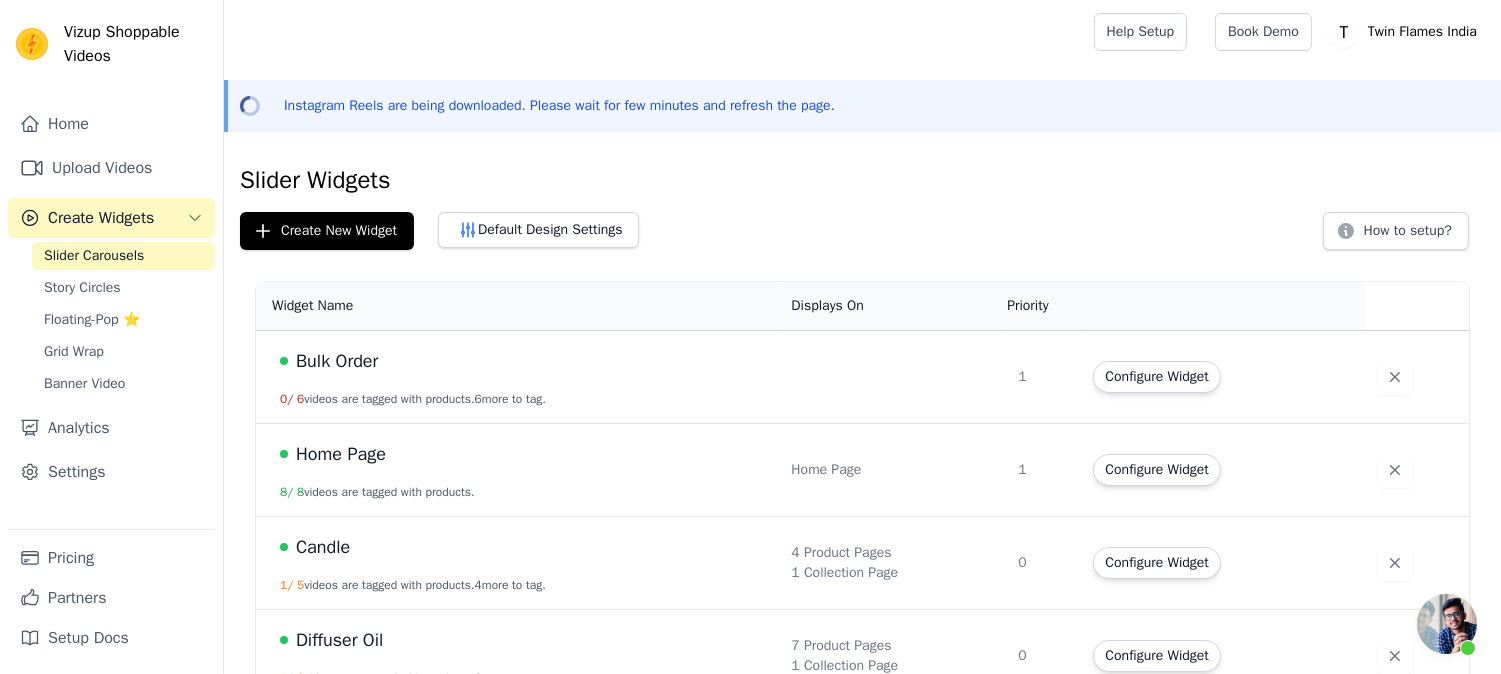 click on "Create Widgets" at bounding box center (101, 218) 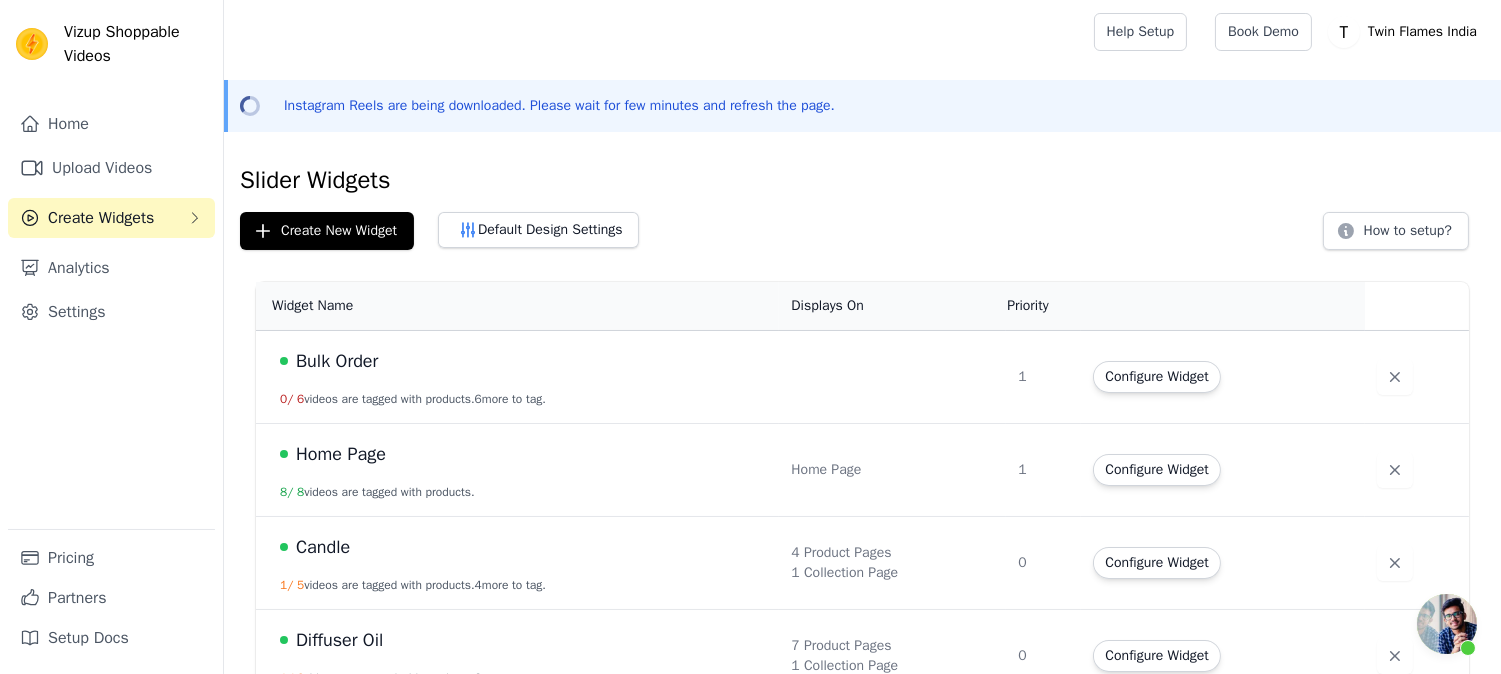 click on "Create Widgets" at bounding box center [101, 218] 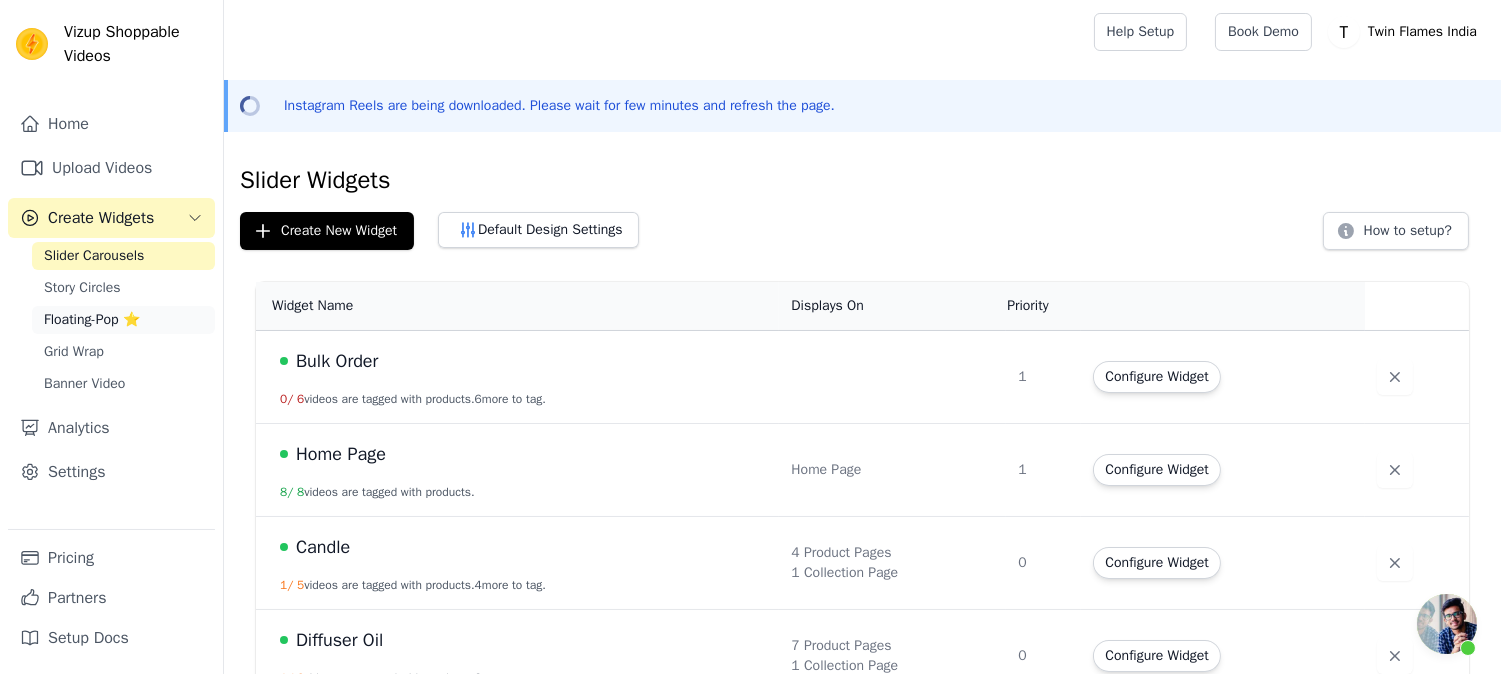 click on "Floating-Pop ⭐" at bounding box center (123, 320) 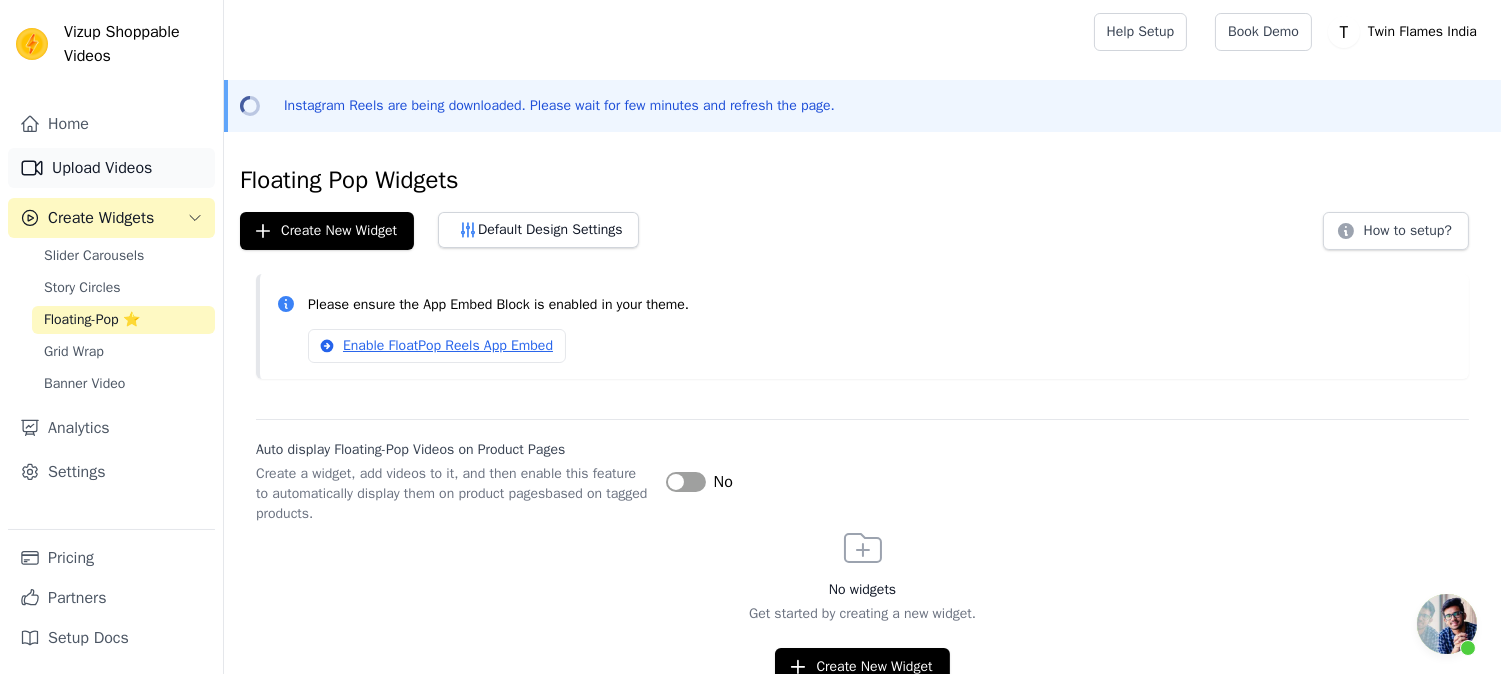 click on "Upload Videos" at bounding box center (111, 168) 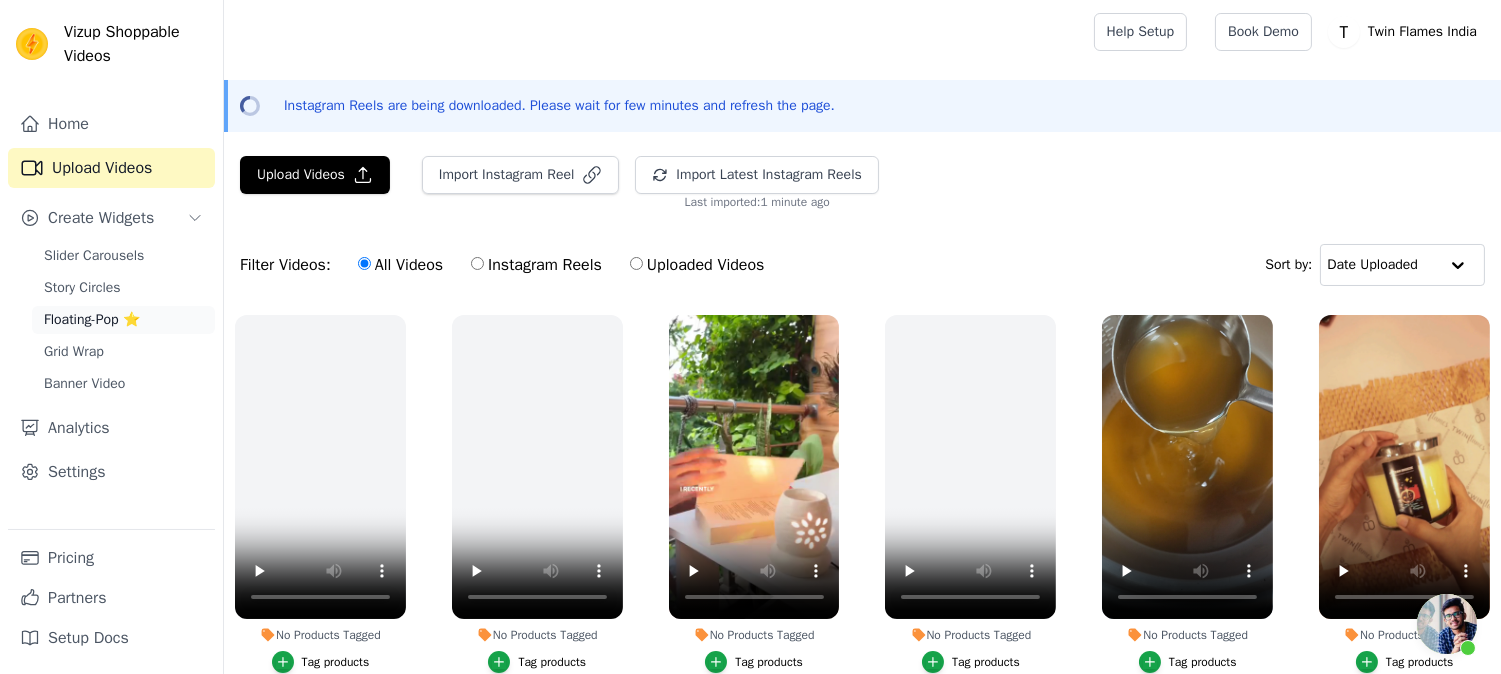 click on "Floating-Pop ⭐" at bounding box center (92, 320) 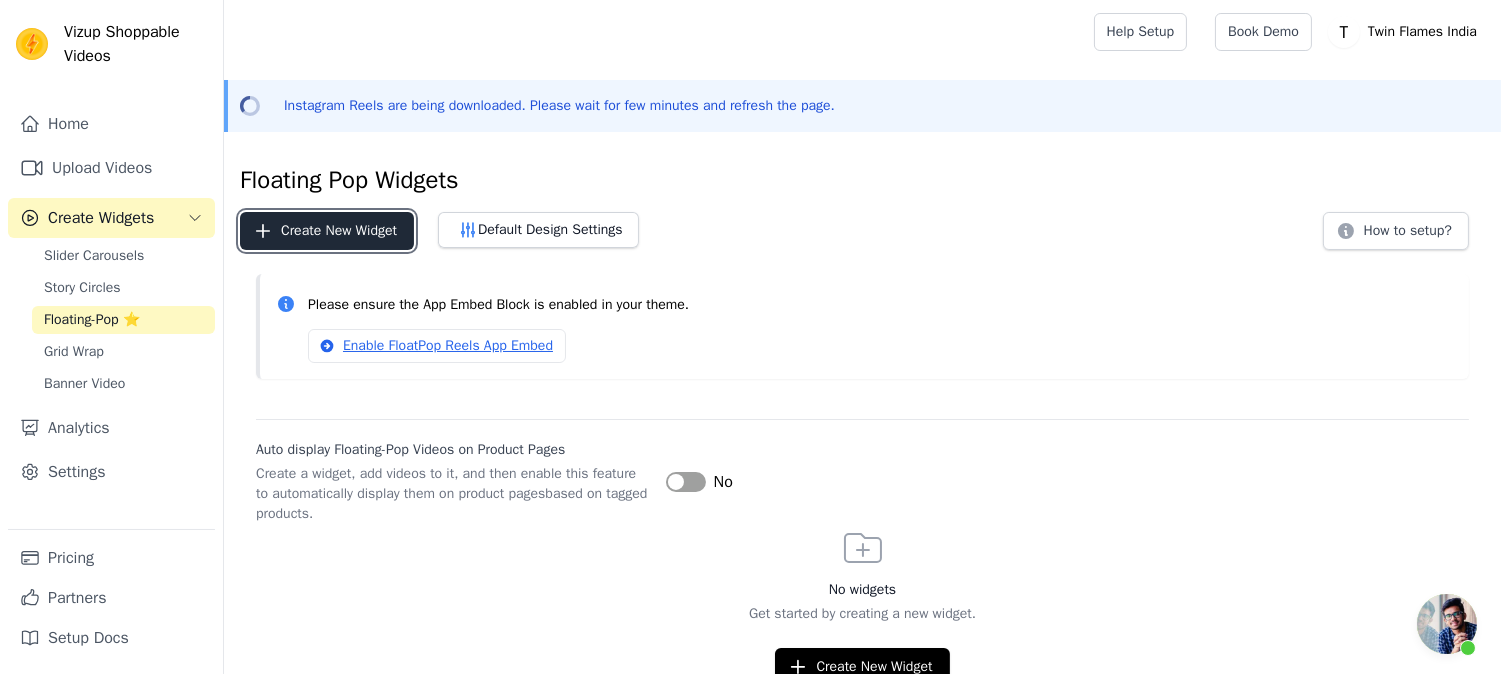 click on "Create New Widget" at bounding box center (327, 231) 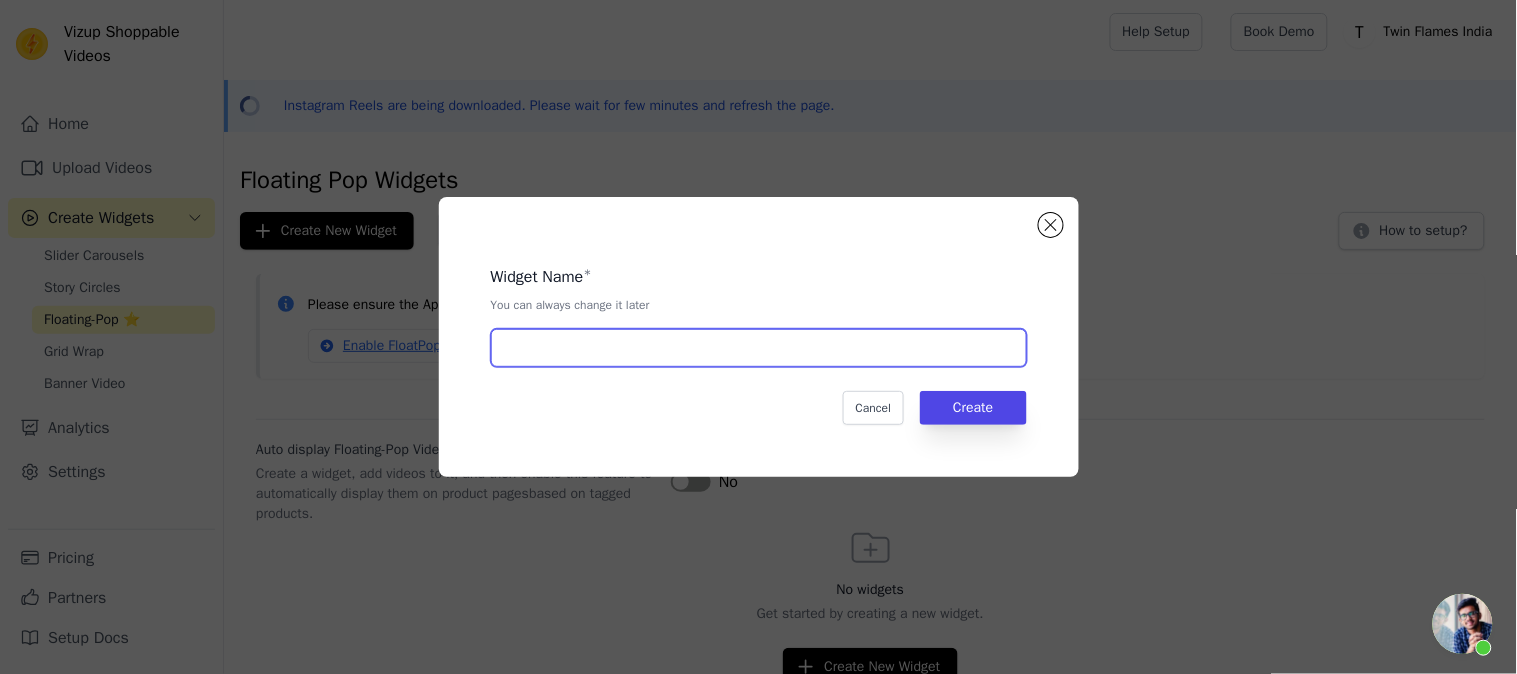 click at bounding box center [759, 348] 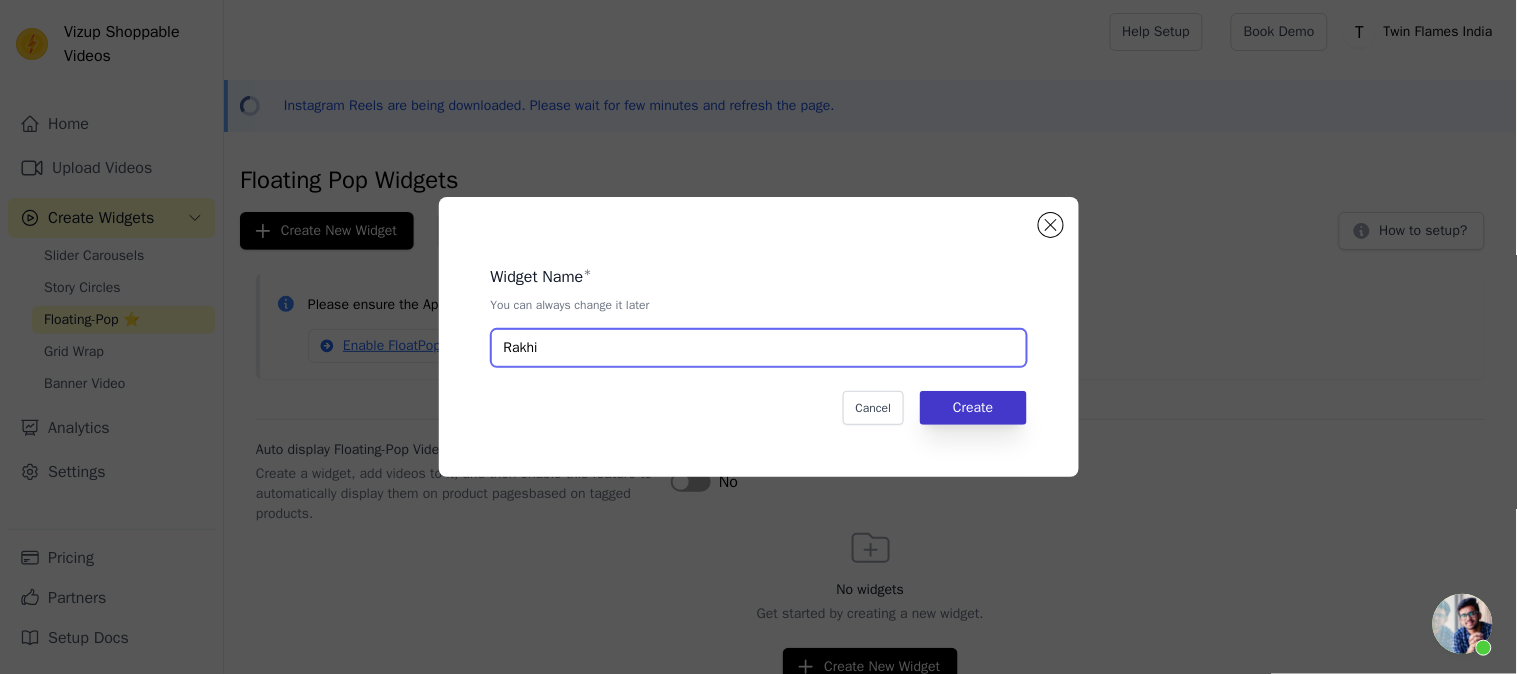 type on "Rakhi" 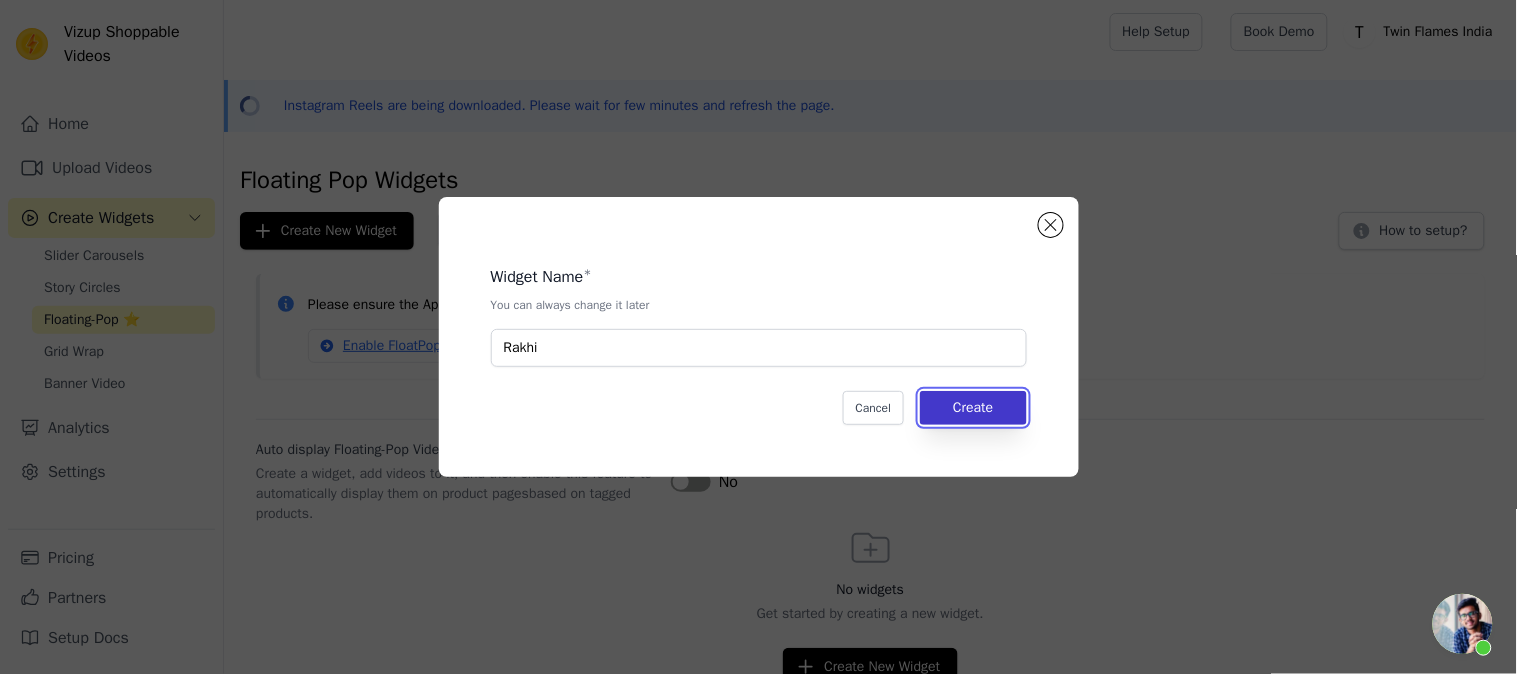 click on "Create" at bounding box center (973, 408) 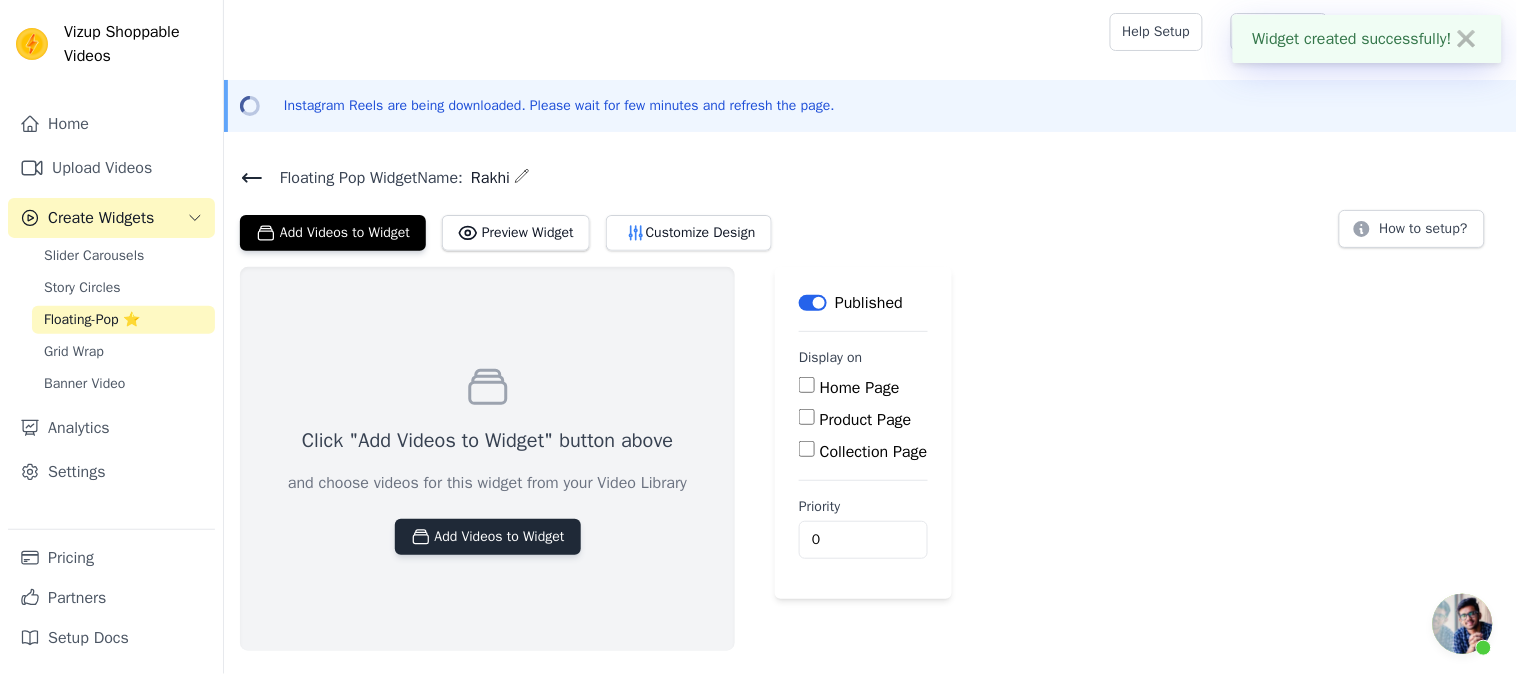 click on "Add Videos to Widget" at bounding box center [488, 537] 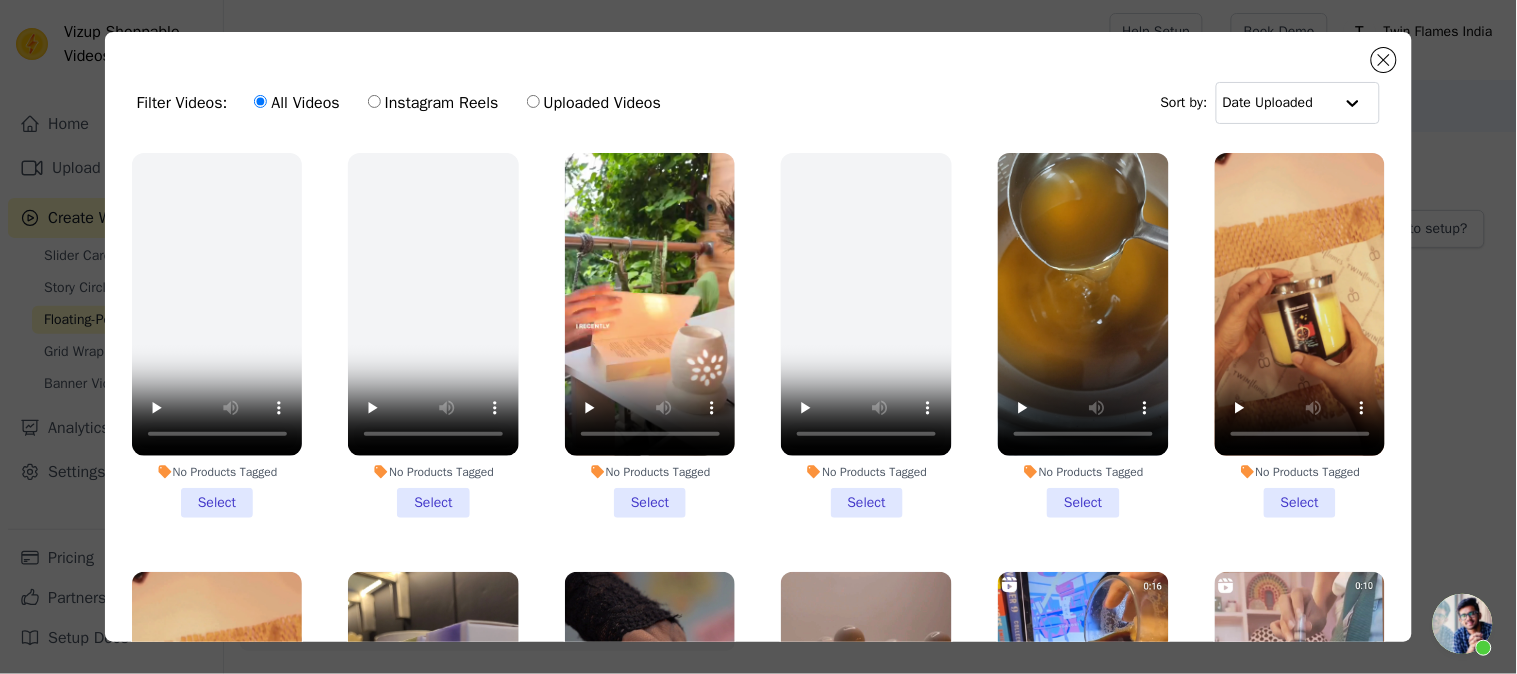 click on "No Products Tagged     Select" at bounding box center [650, 335] 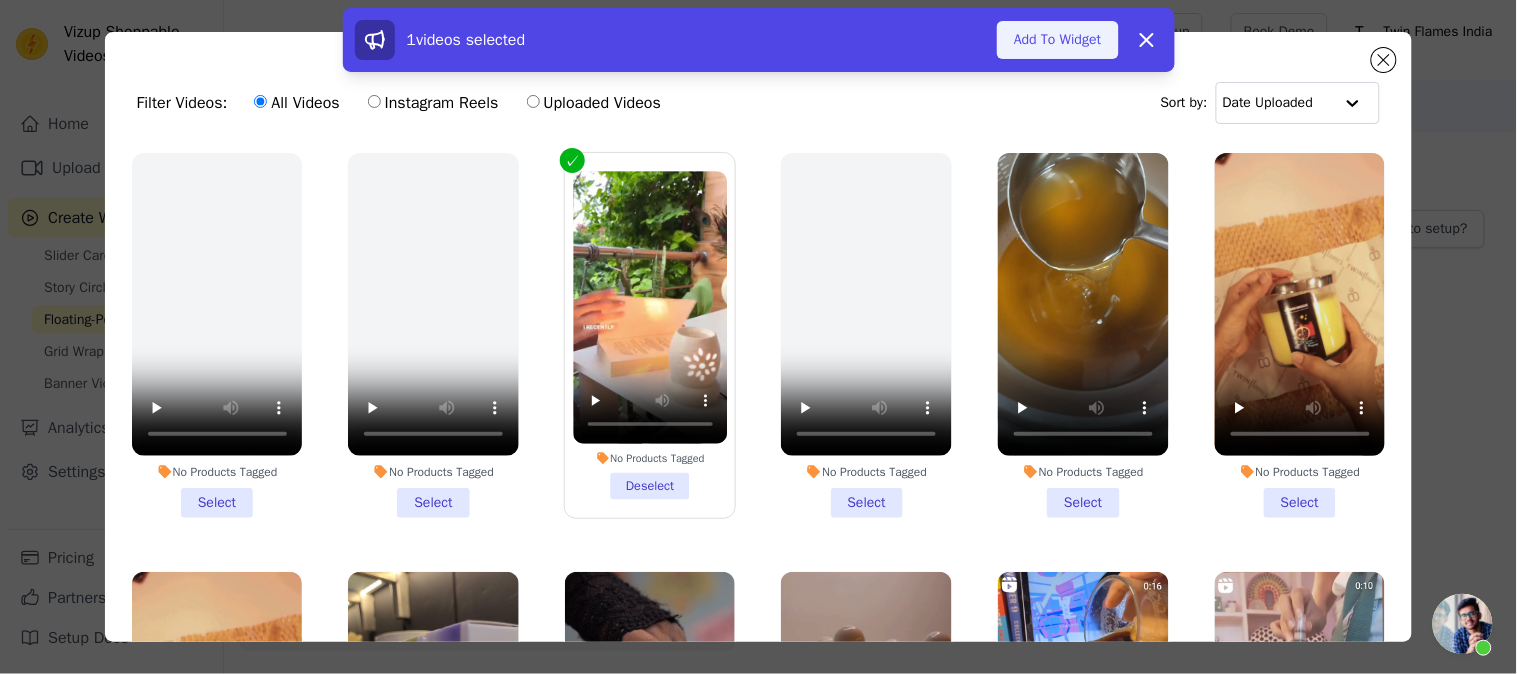 click on "Add To Widget" at bounding box center [1057, 40] 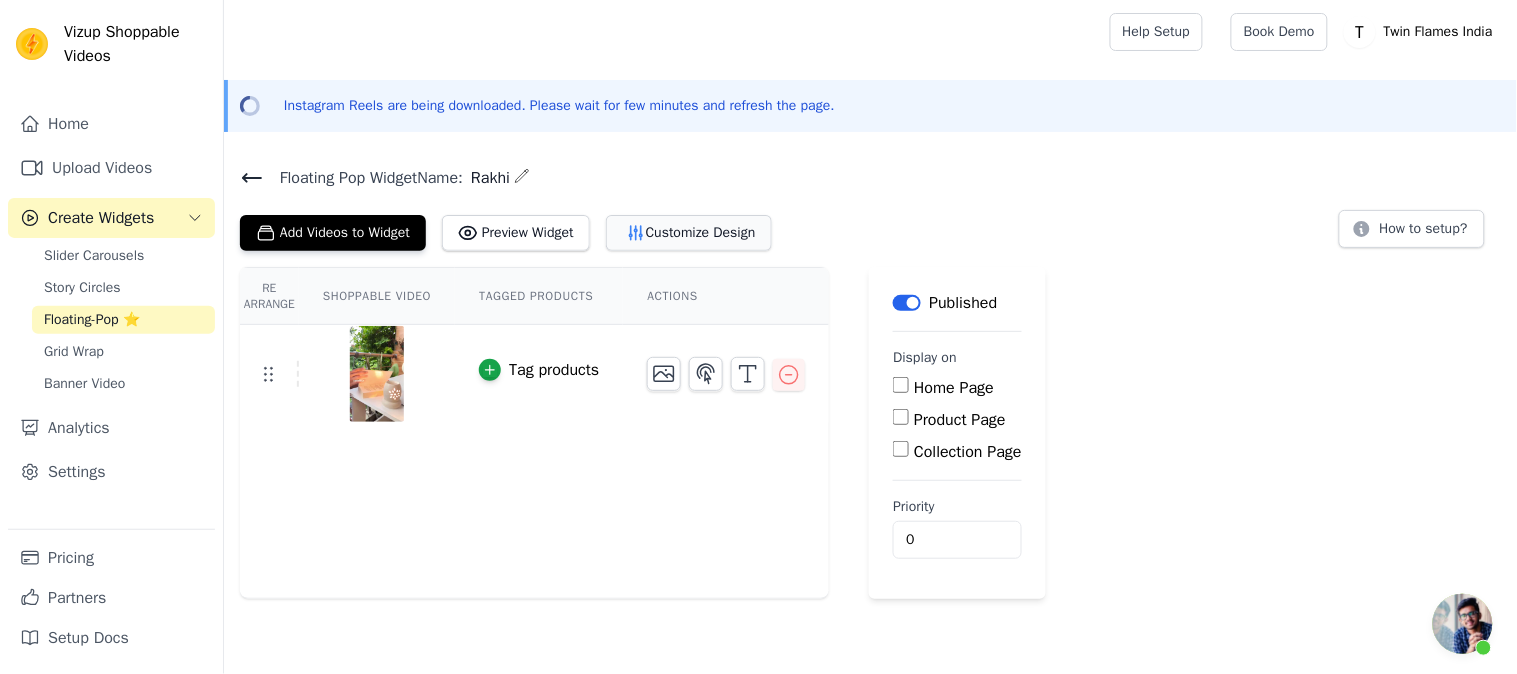 click on "Customize Design" at bounding box center [689, 233] 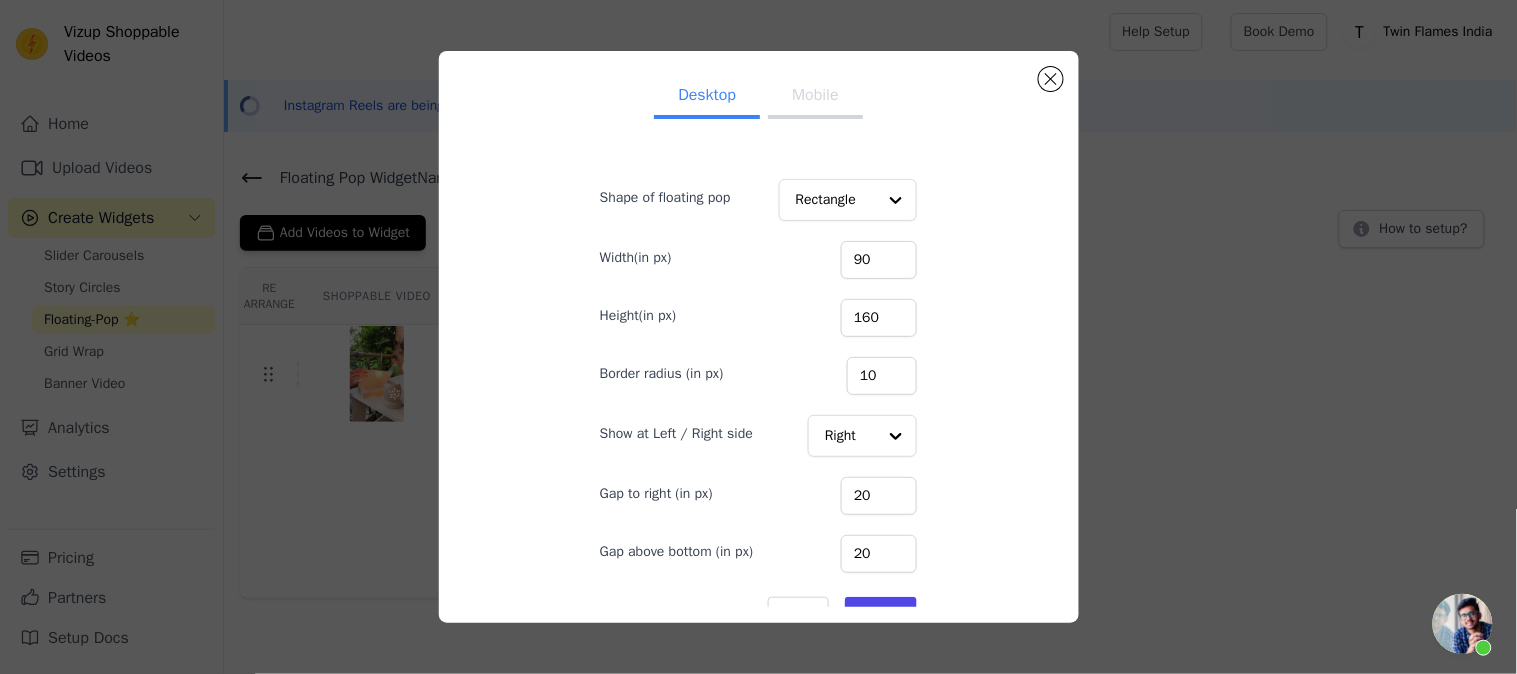 click on "Mobile" at bounding box center (815, 97) 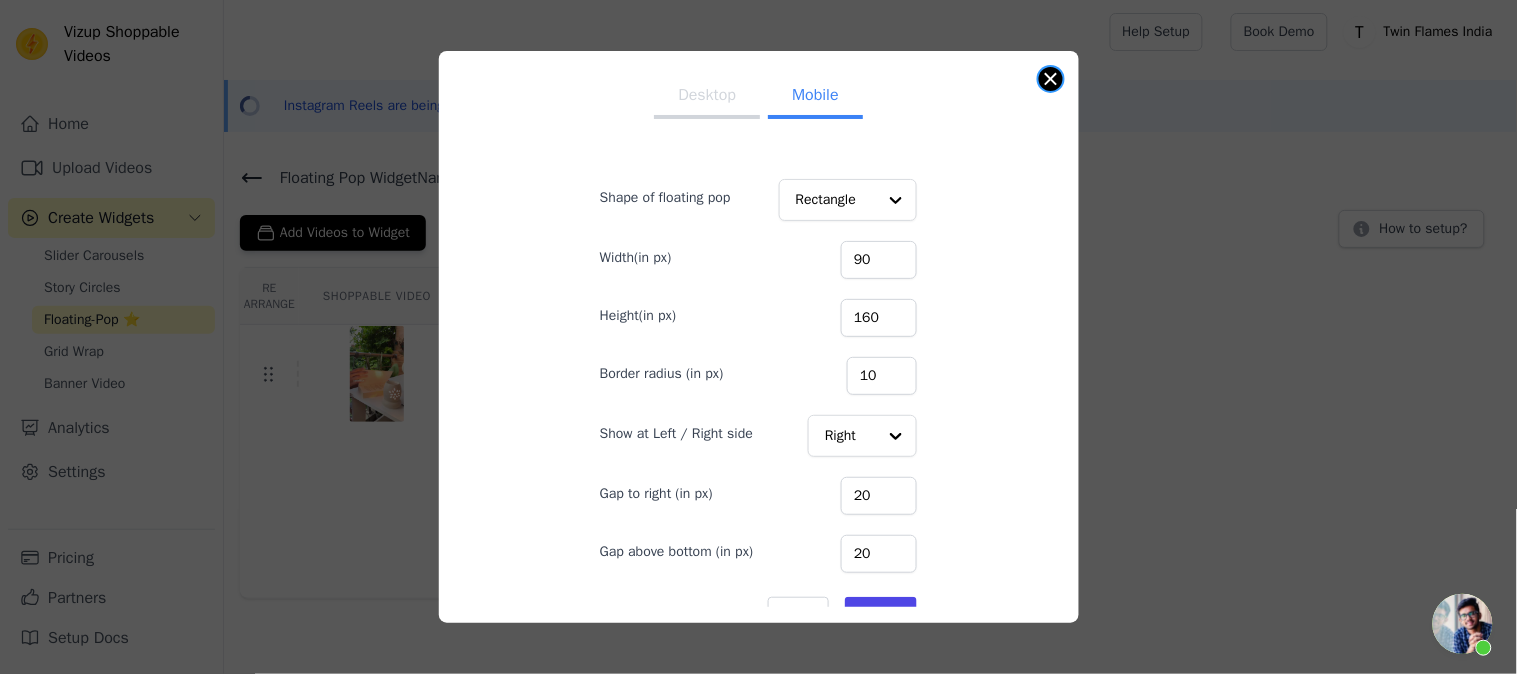 click at bounding box center (1051, 79) 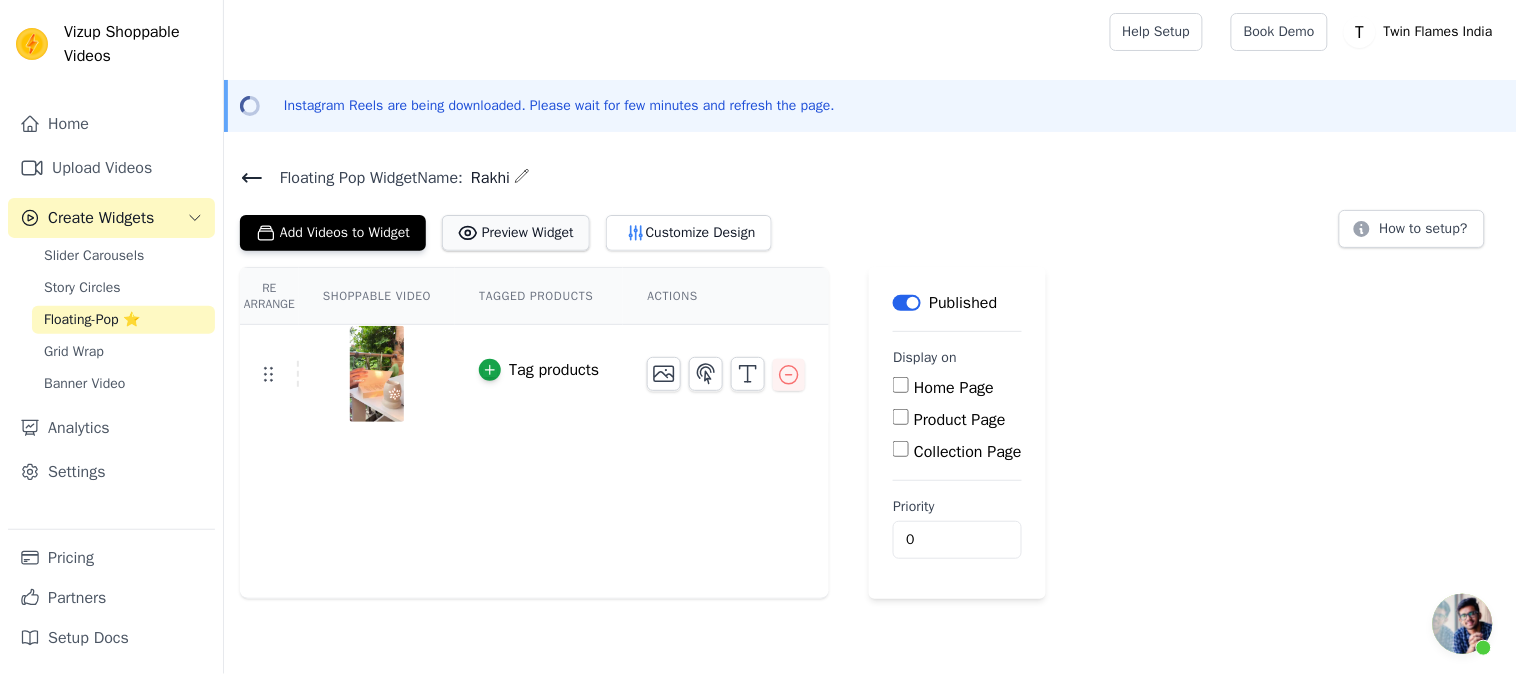 click on "Preview Widget" at bounding box center [516, 233] 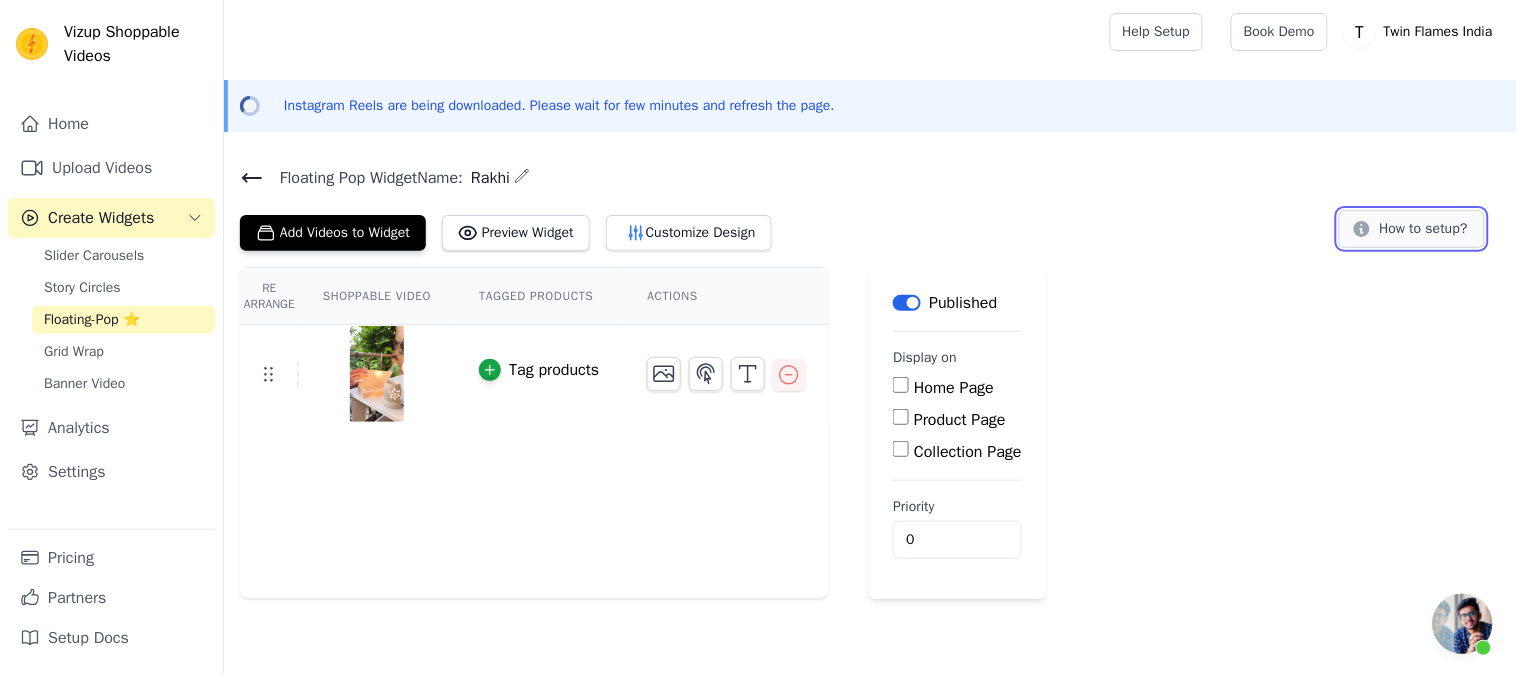 click on "How to setup?" at bounding box center (1412, 229) 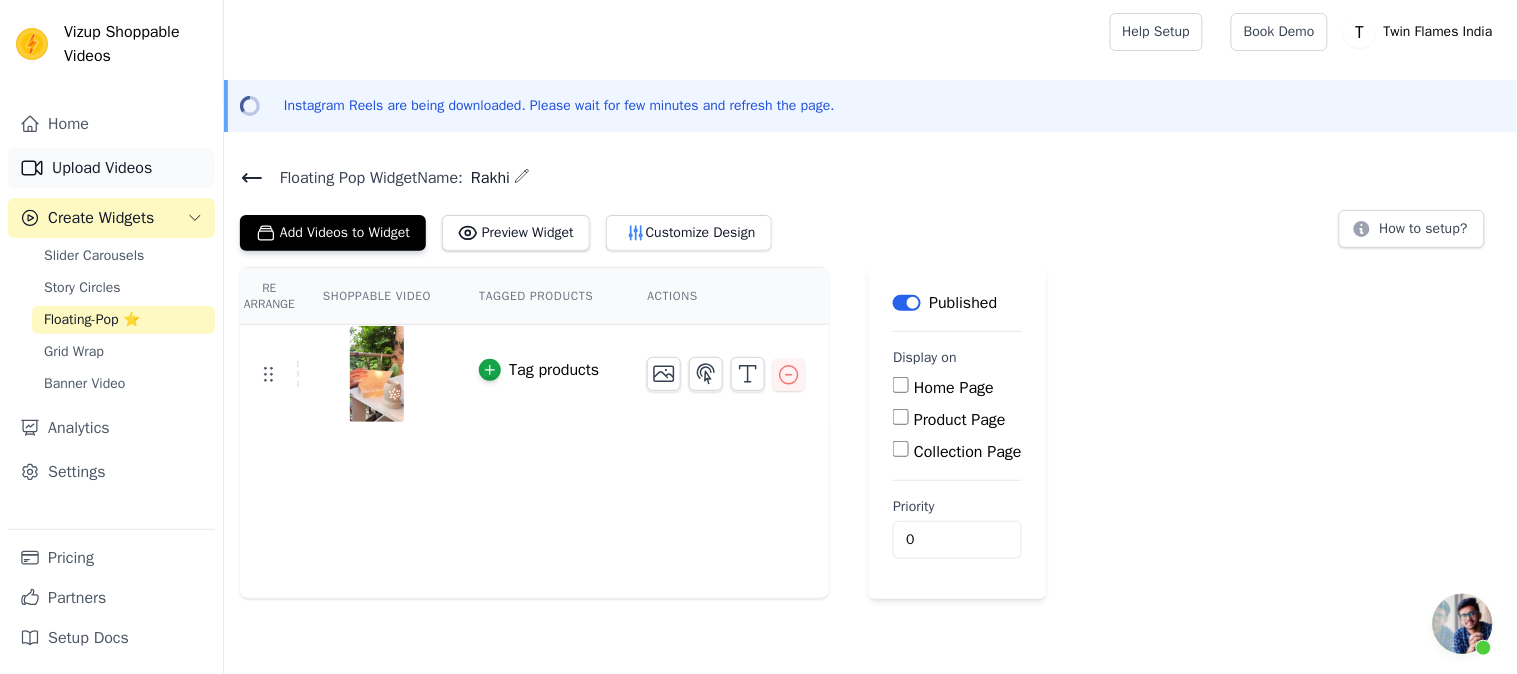 click on "Upload Videos" at bounding box center [111, 168] 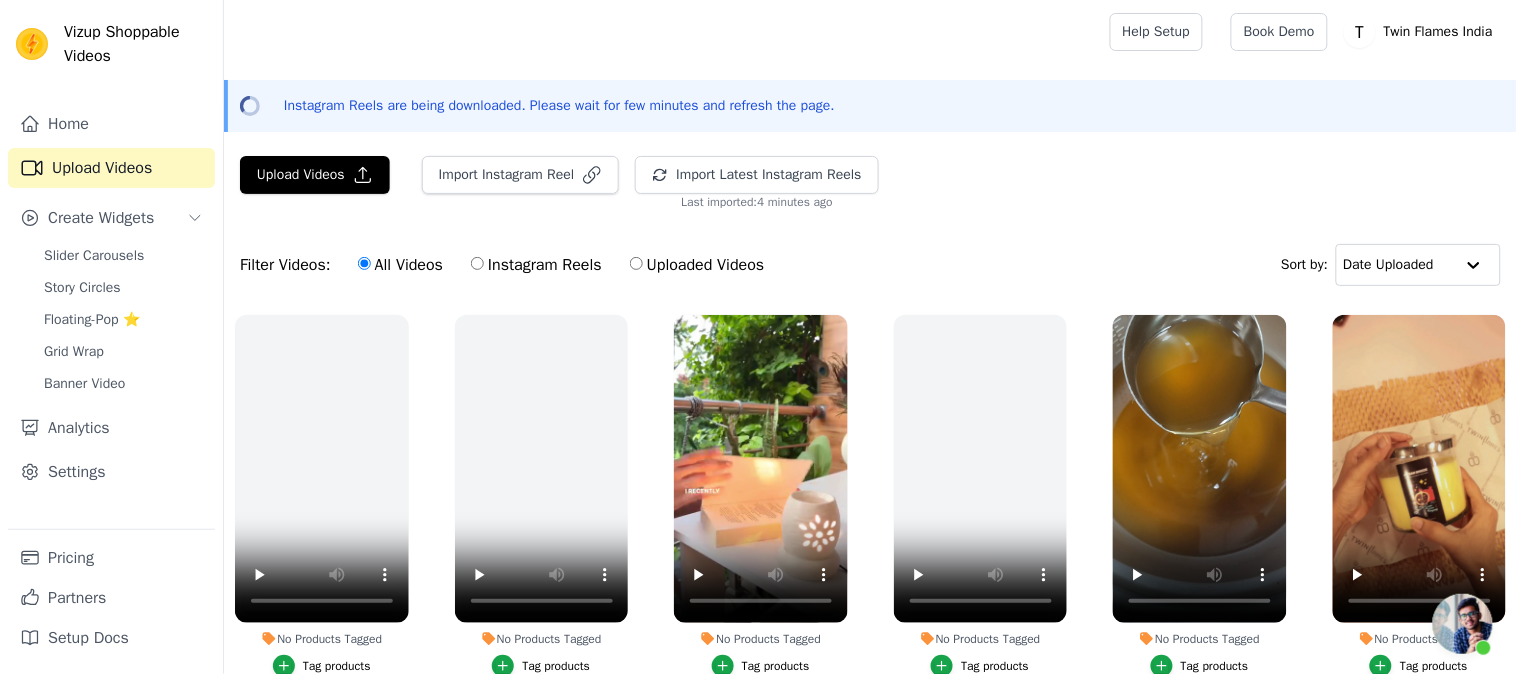 click on "Instagram Reels are being downloaded. Please wait for few minutes and refresh the page." at bounding box center [559, 106] 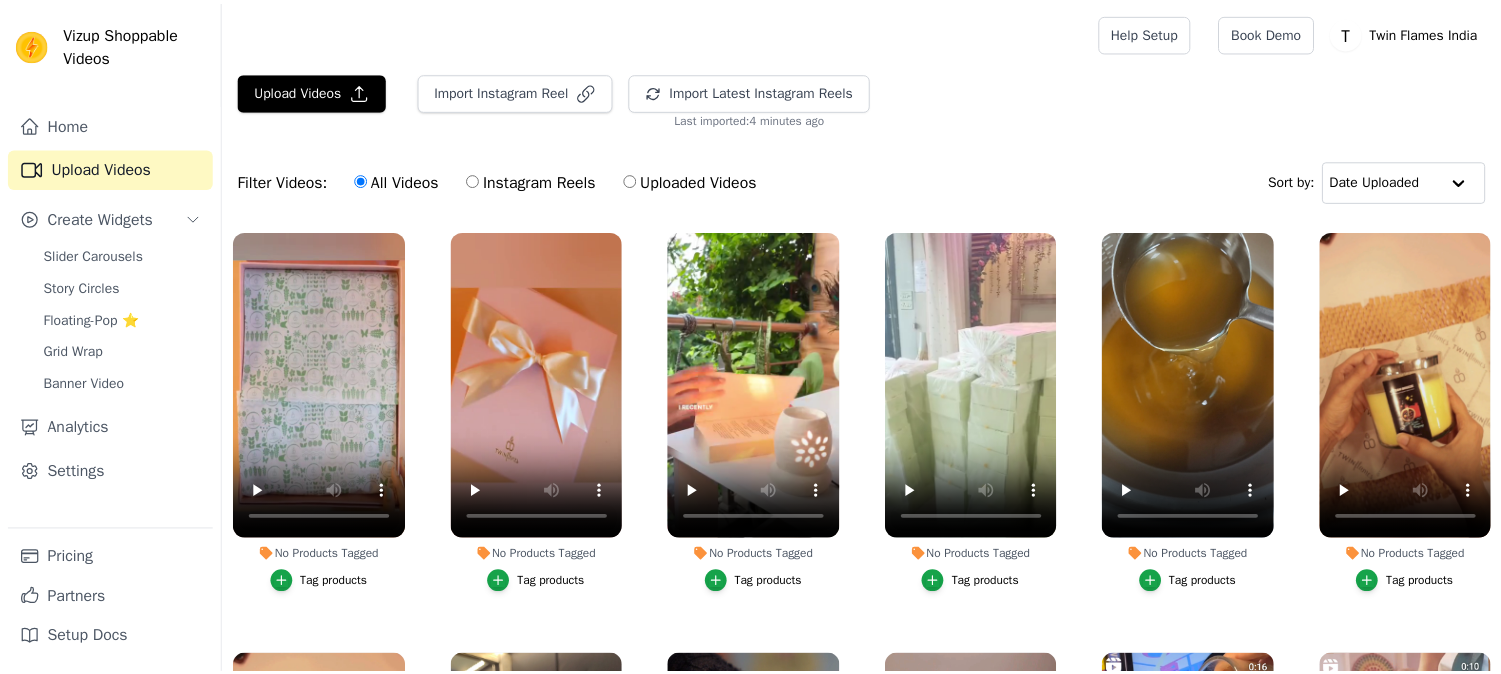 scroll, scrollTop: 0, scrollLeft: 0, axis: both 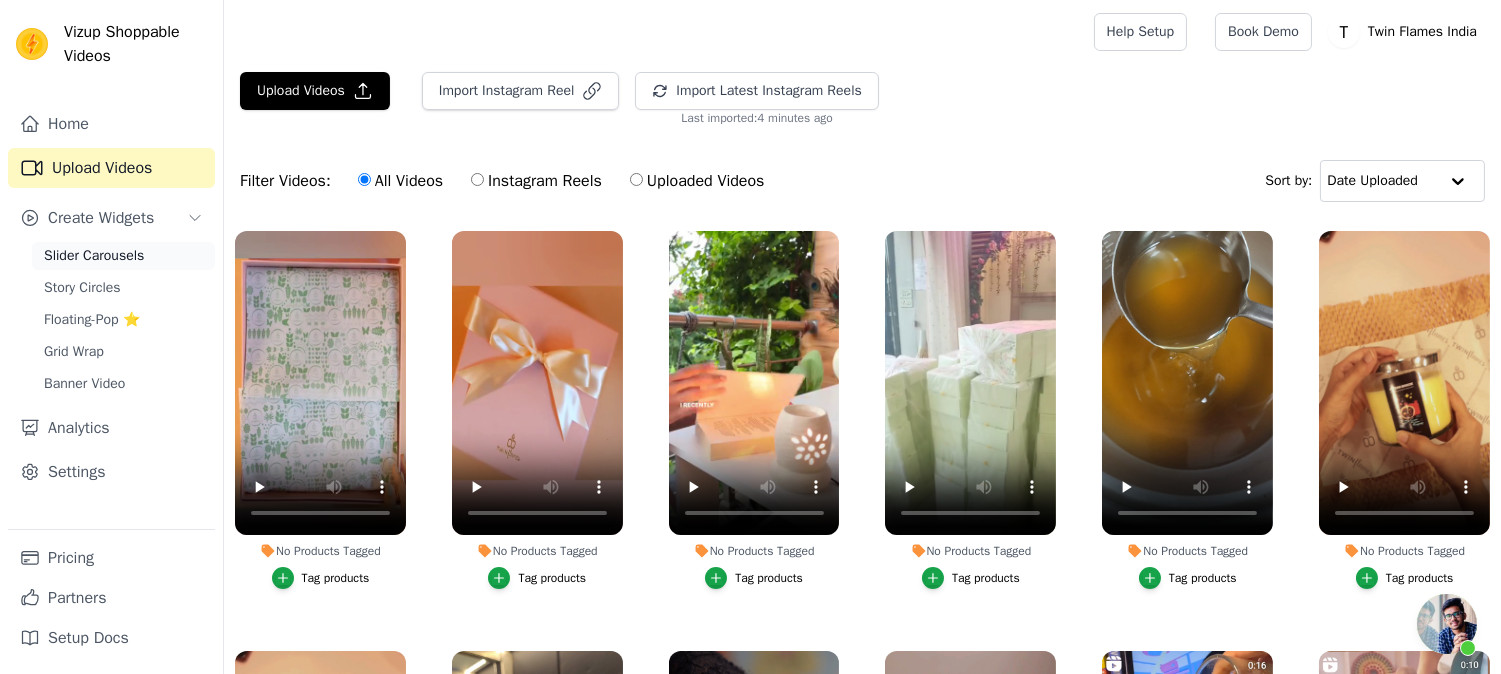 click on "Slider Carousels" at bounding box center (94, 256) 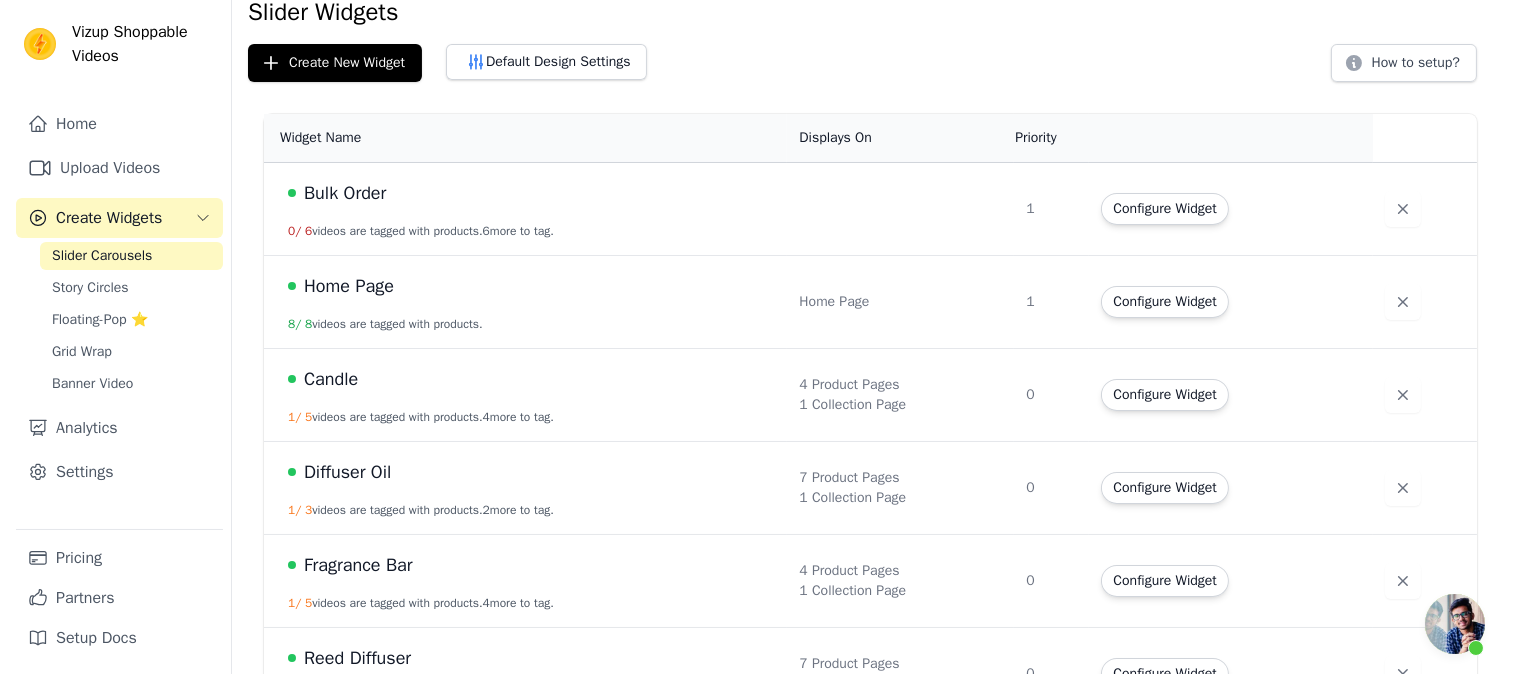 scroll, scrollTop: 0, scrollLeft: 0, axis: both 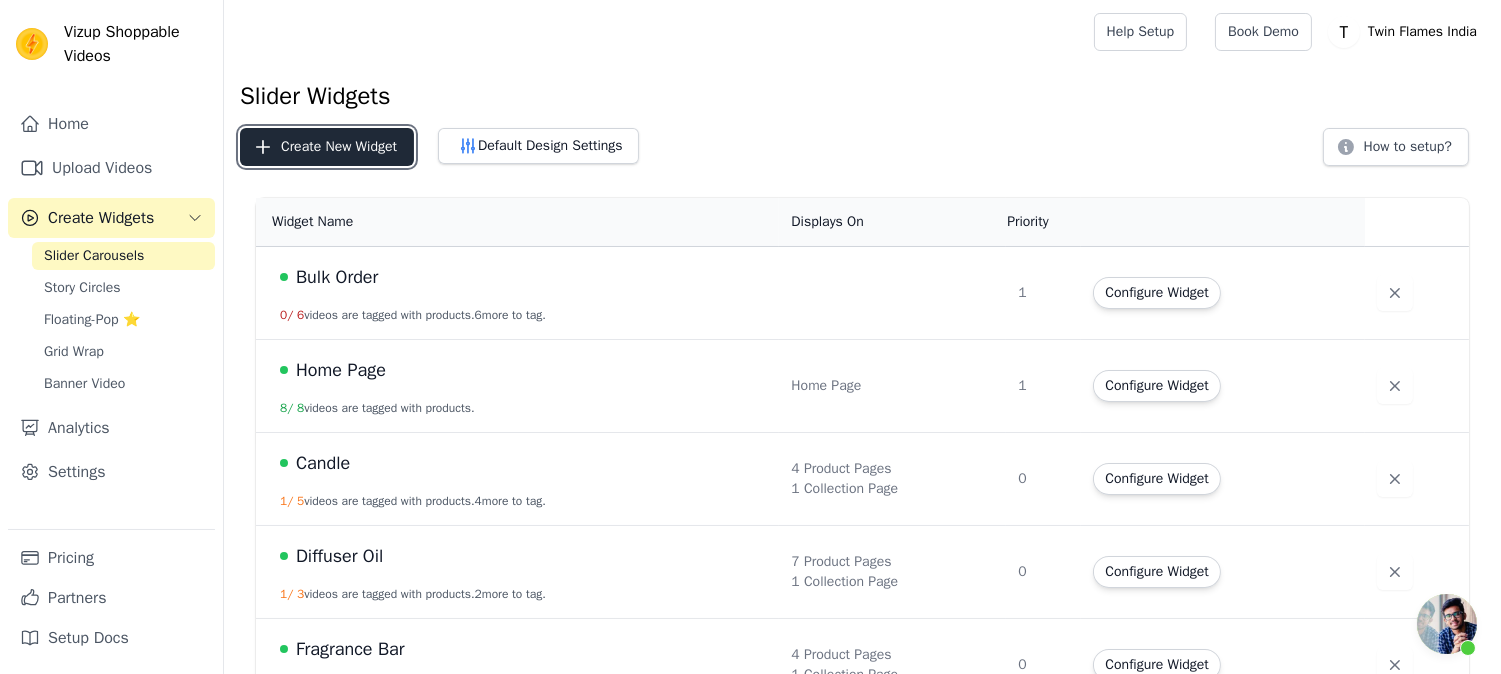 click on "Create New Widget" at bounding box center [327, 147] 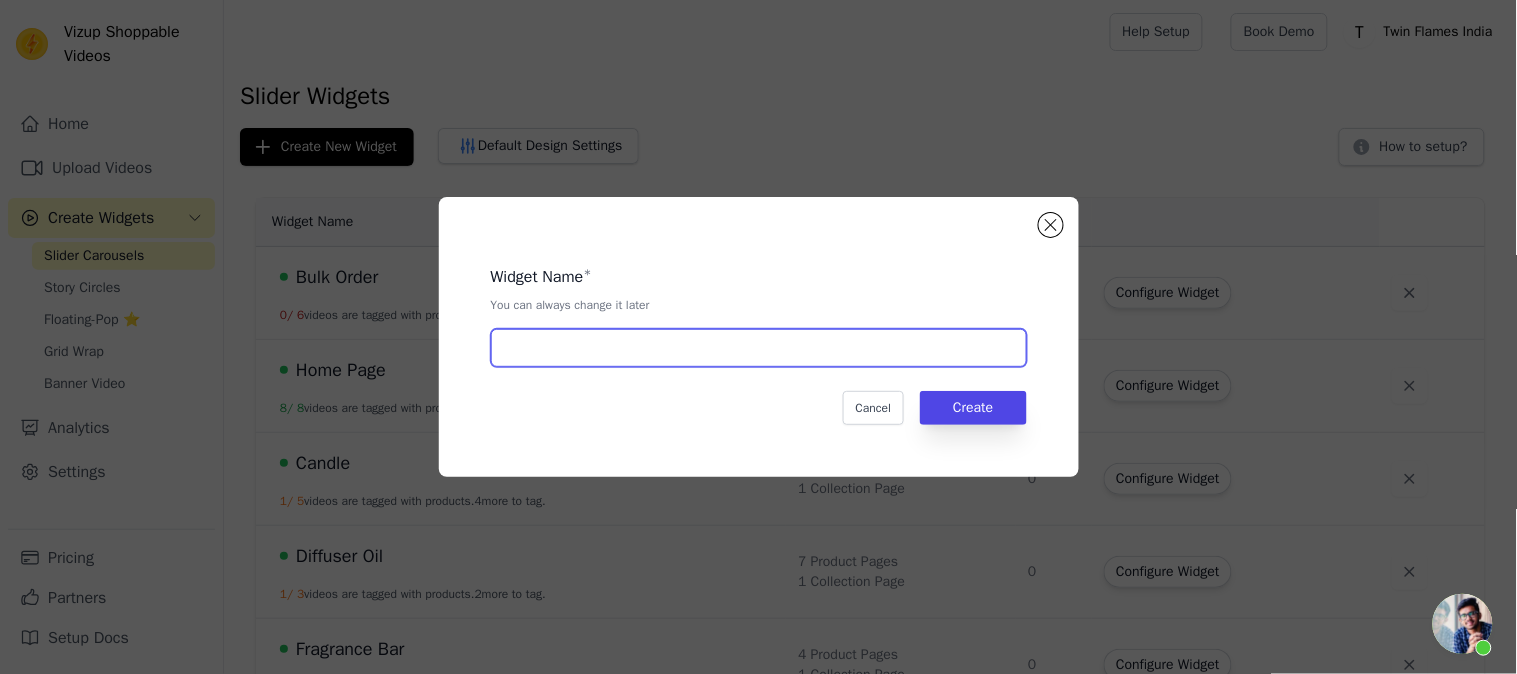click at bounding box center (759, 348) 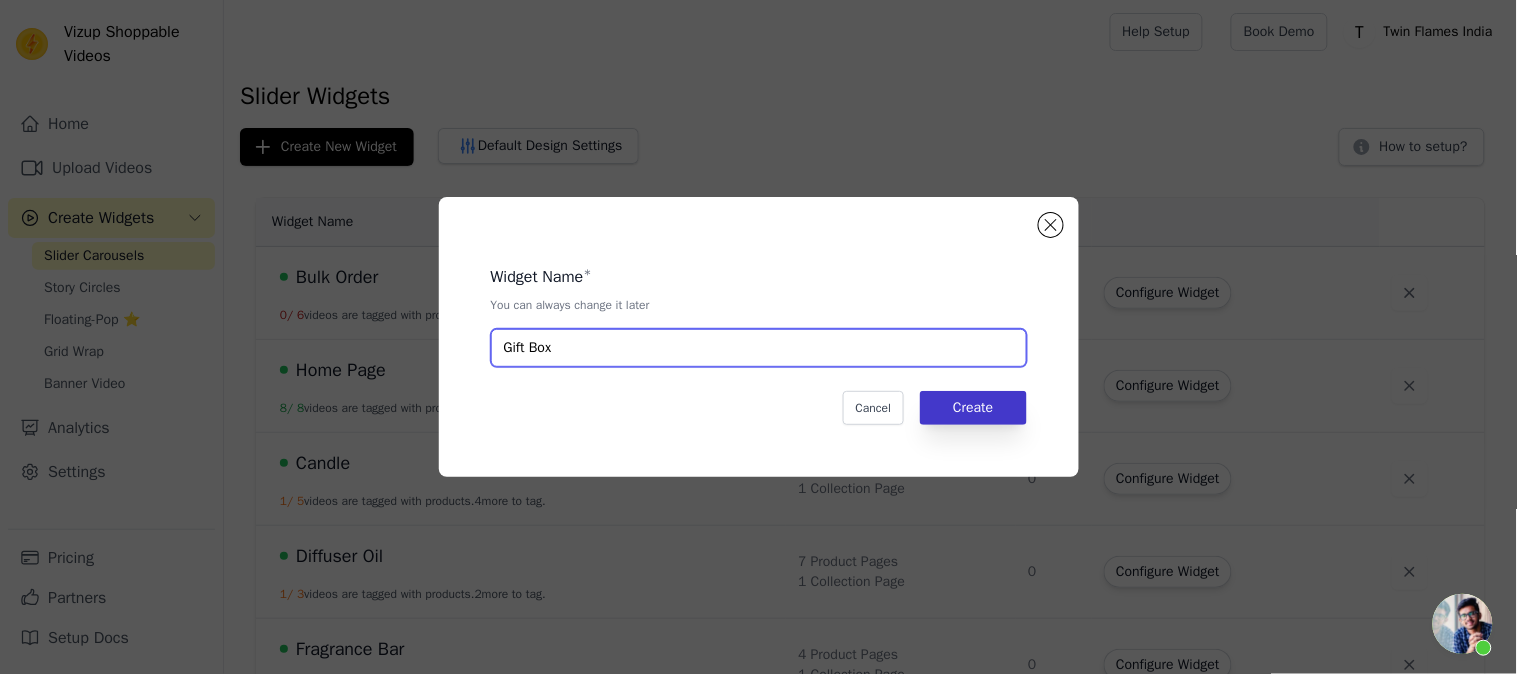 type on "Gift Box" 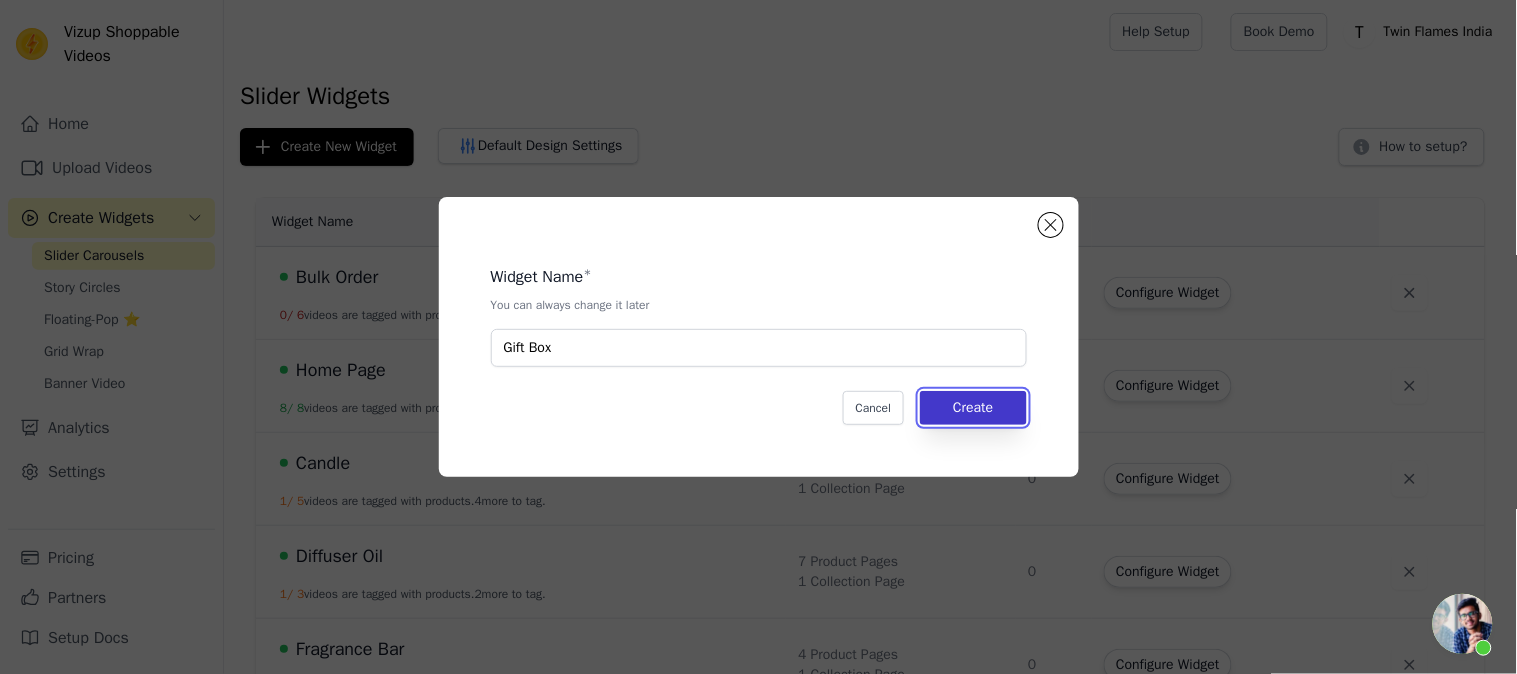 click on "Create" at bounding box center [973, 408] 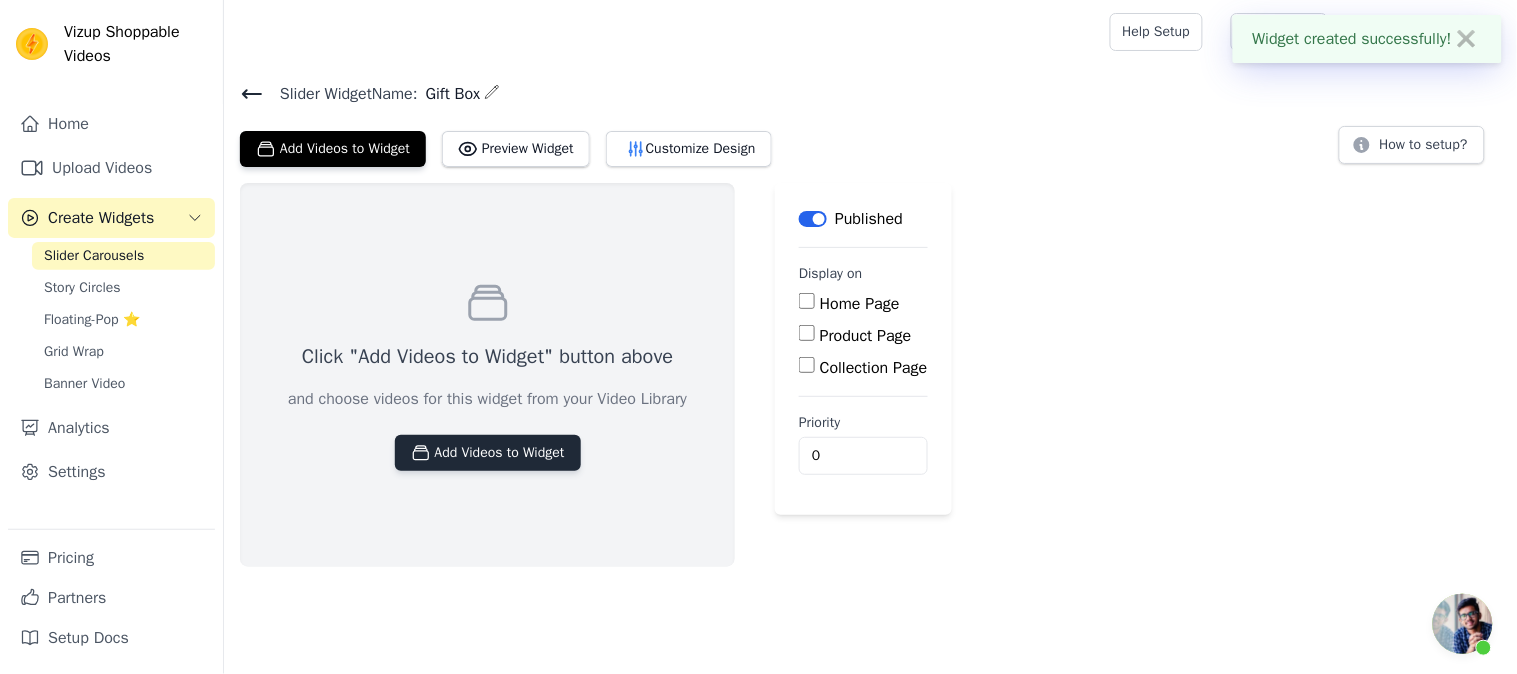 click on "Add Videos to Widget" at bounding box center [488, 453] 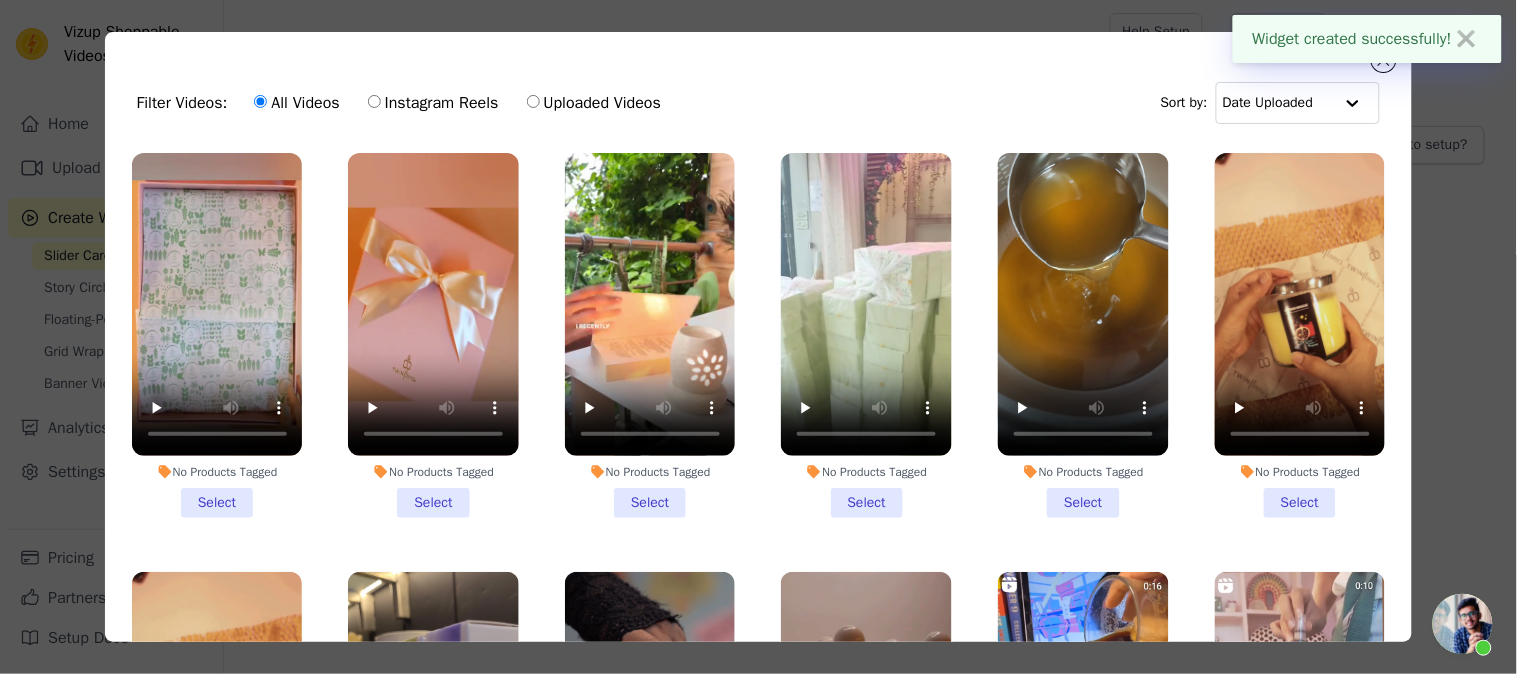 click on "No Products Tagged     Select" at bounding box center [217, 335] 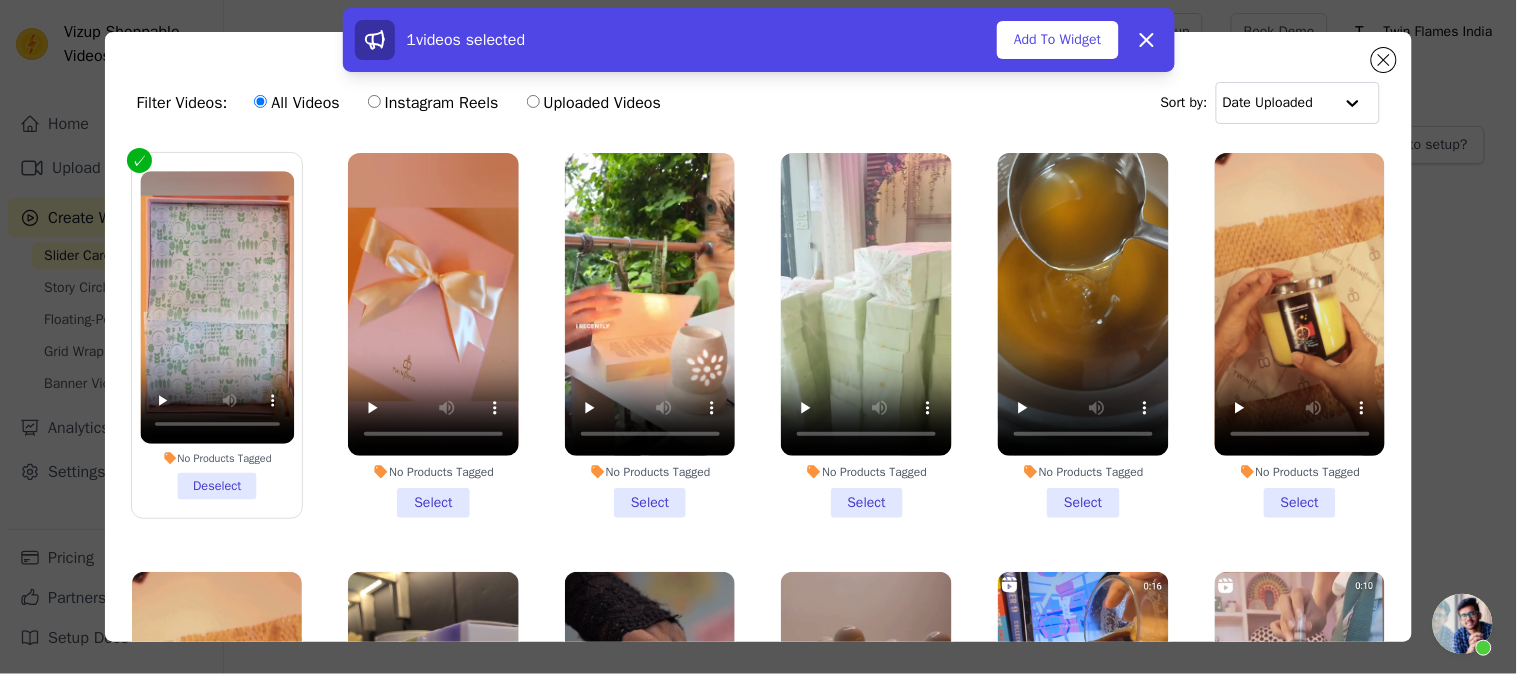 click on "No Products Tagged     Select" at bounding box center [433, 335] 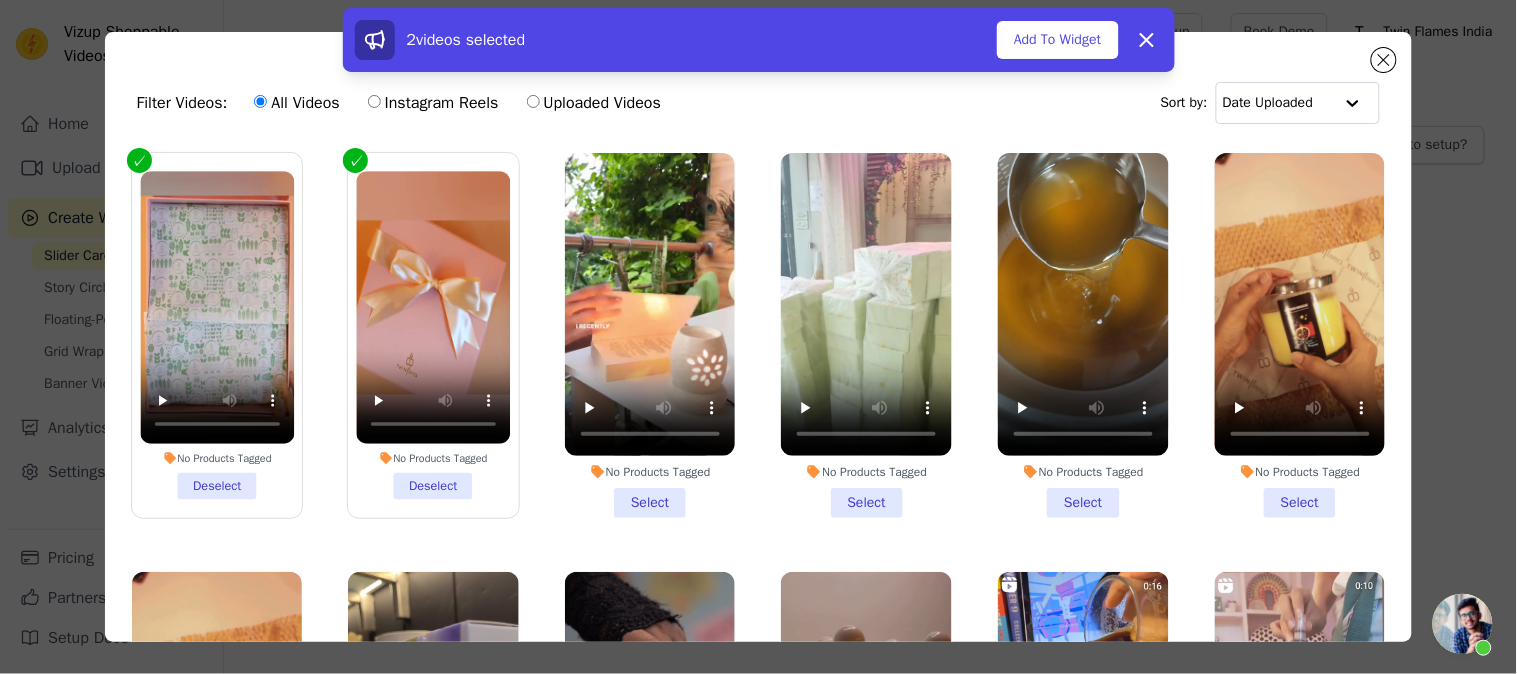 click on "No Products Tagged     Select" at bounding box center [650, 335] 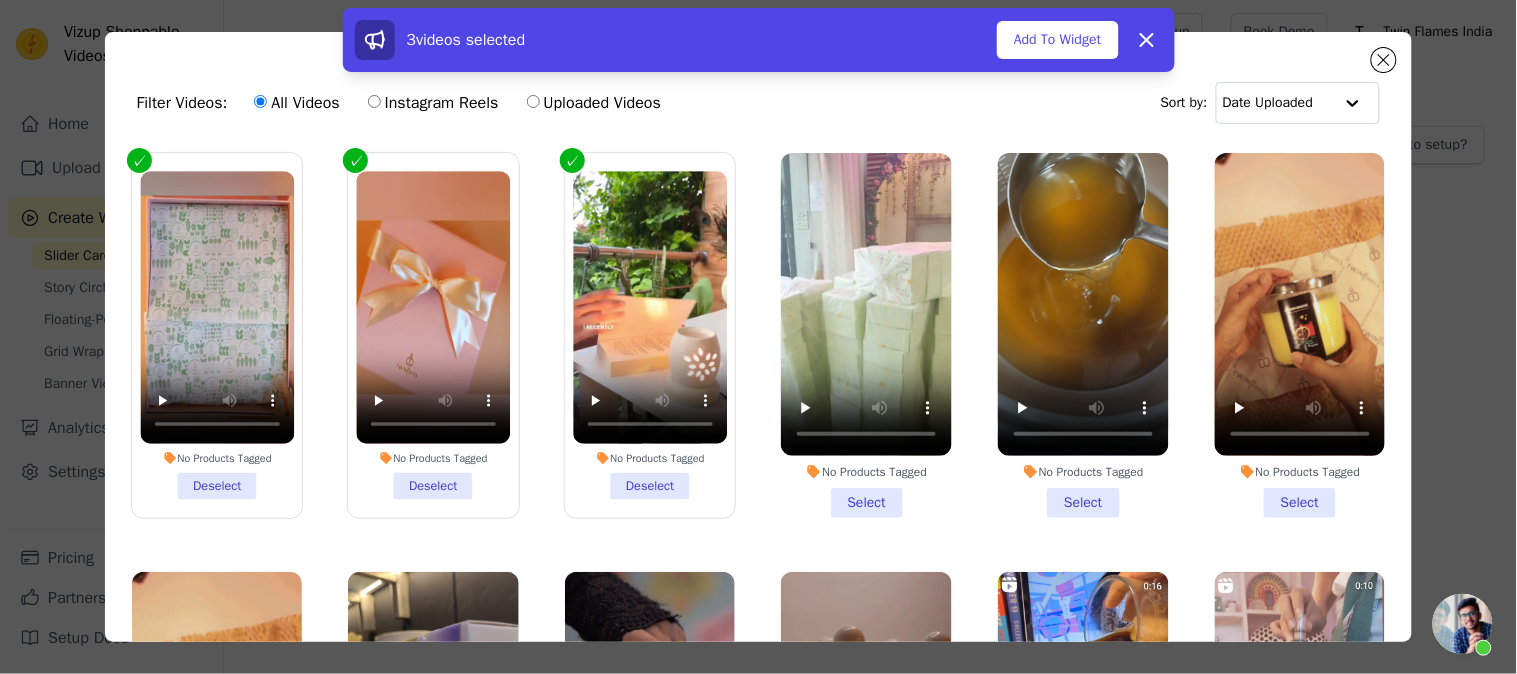 click on "No Products Tagged     Select" at bounding box center (866, 335) 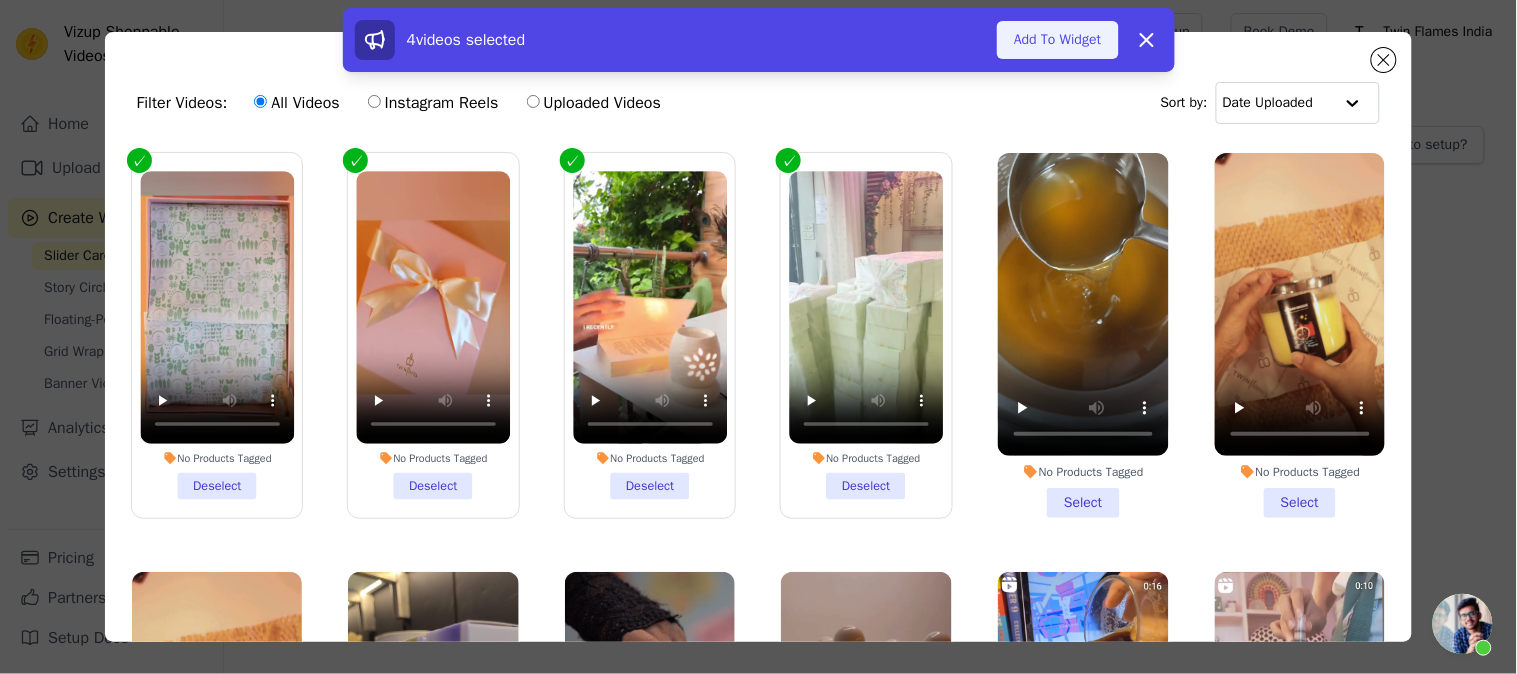 click on "Add To Widget" at bounding box center (1057, 40) 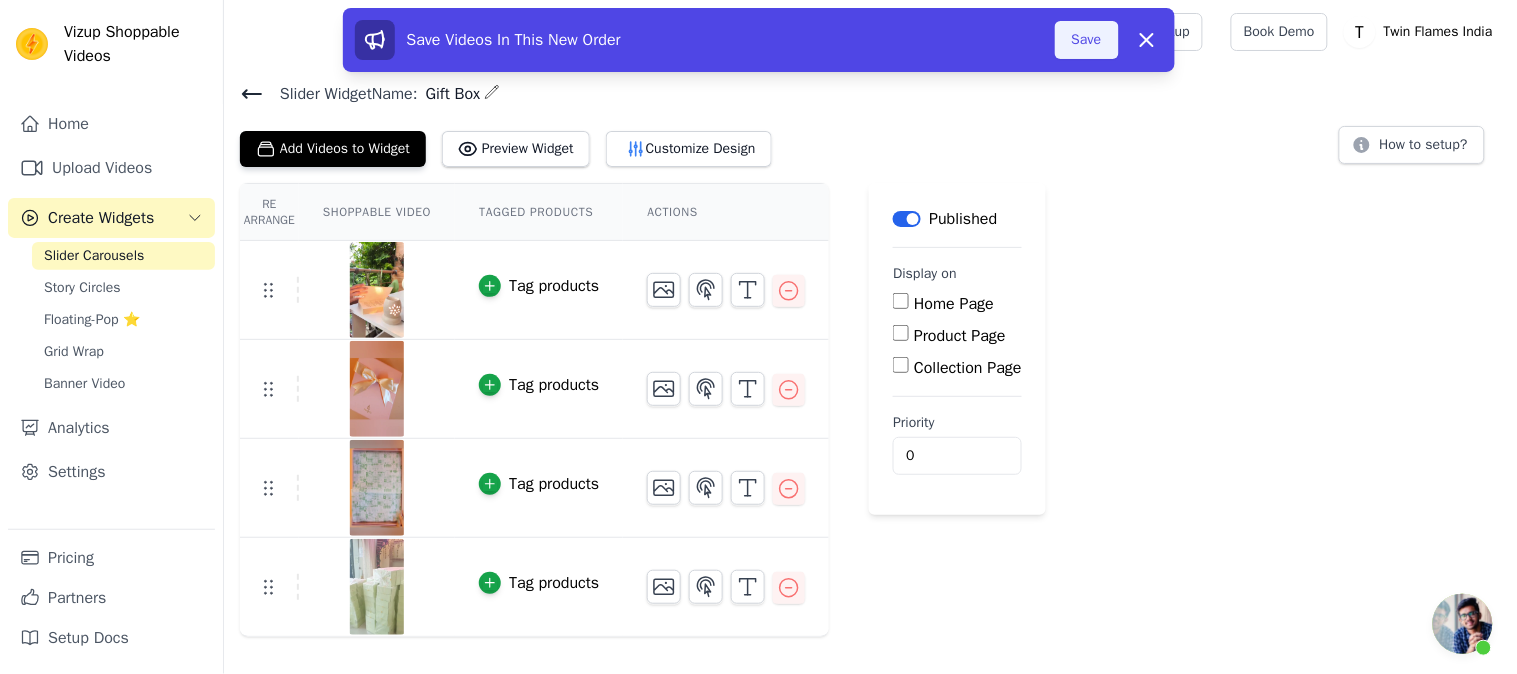 click on "Save" at bounding box center (1087, 40) 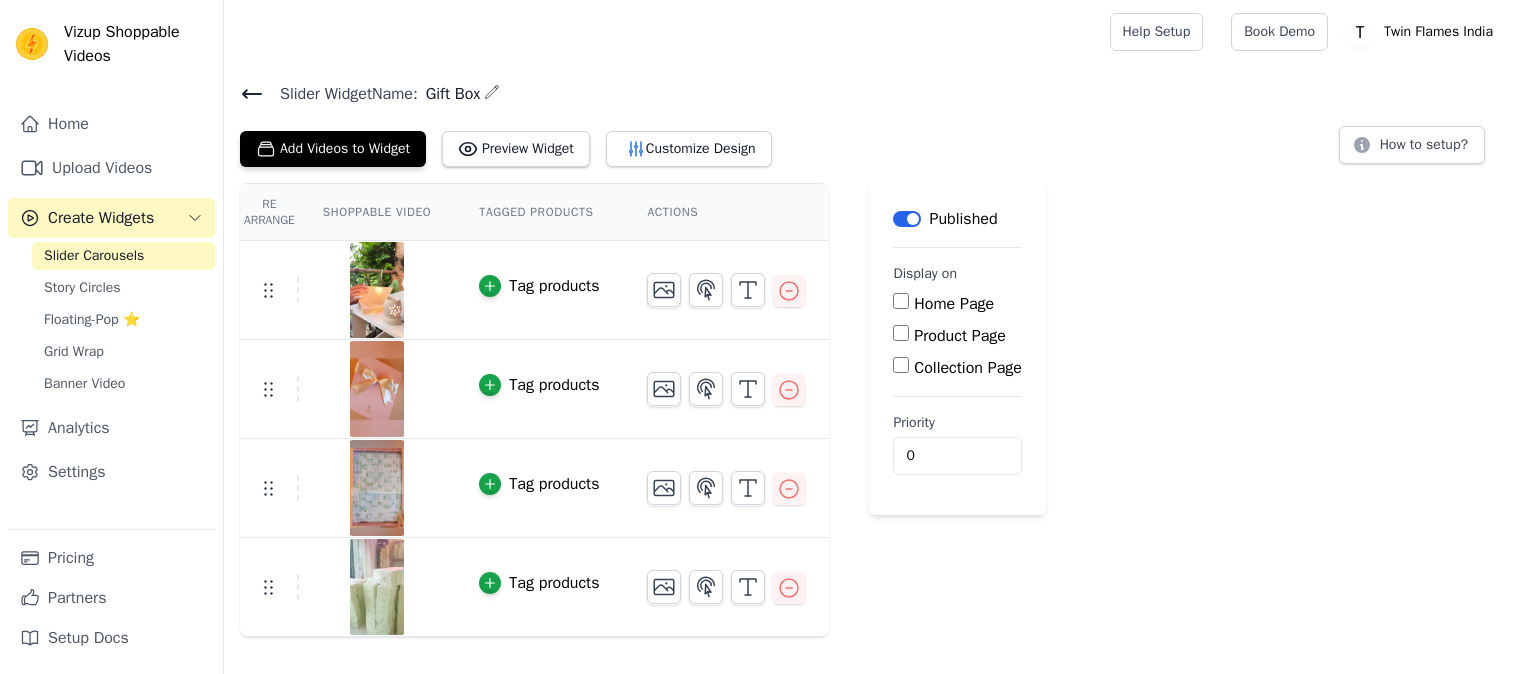 scroll, scrollTop: 0, scrollLeft: 0, axis: both 